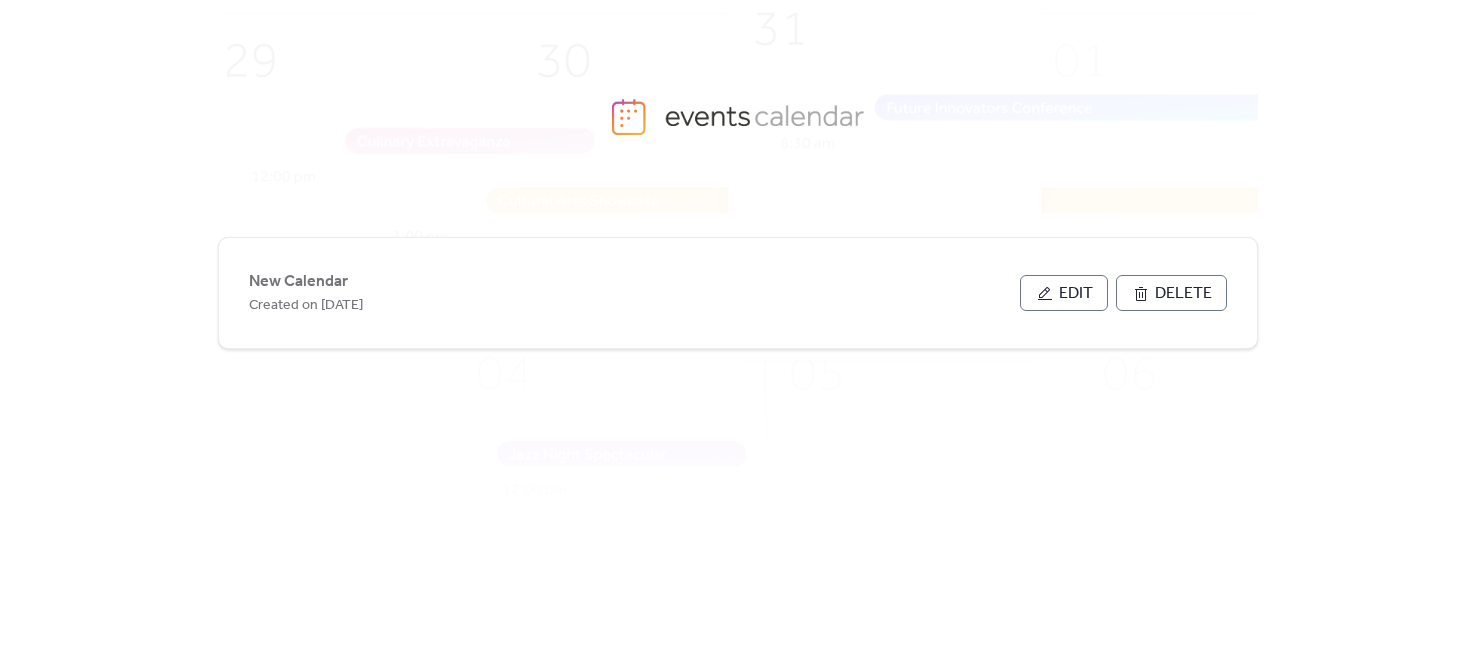 scroll, scrollTop: 0, scrollLeft: 0, axis: both 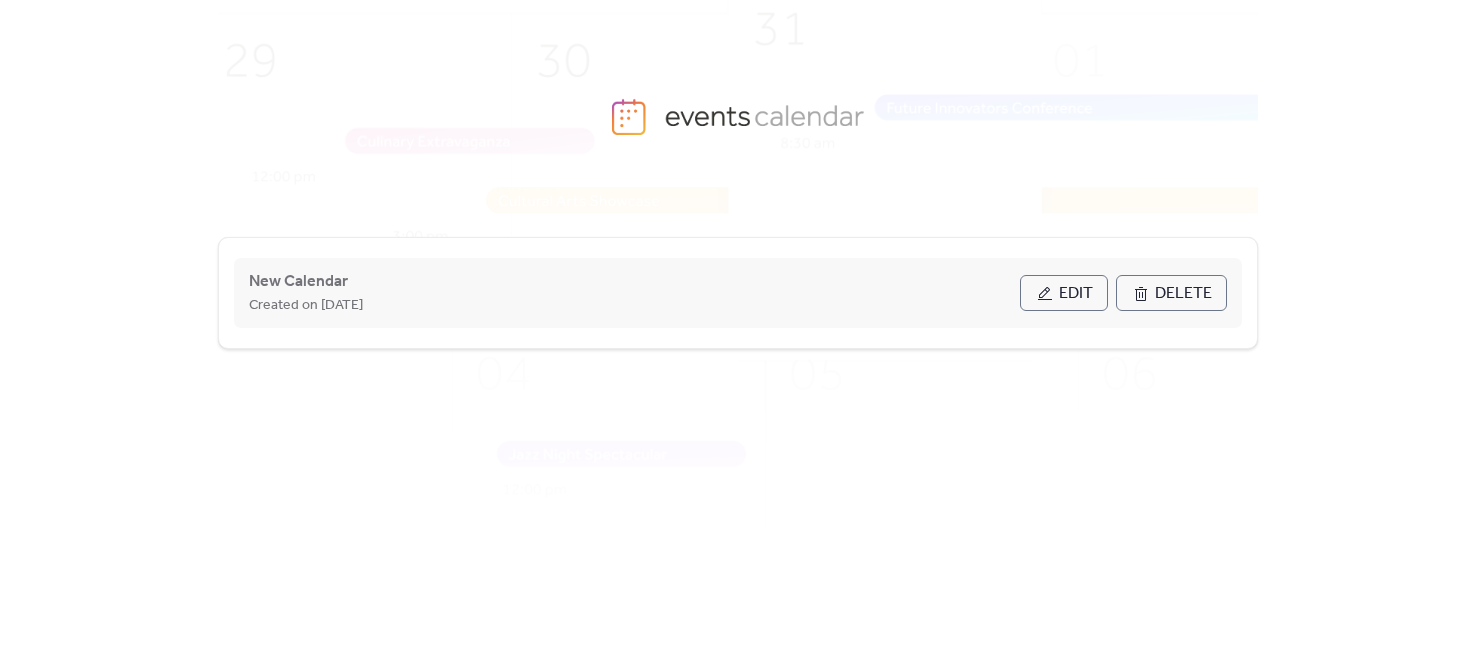 click on "Edit" at bounding box center (1076, 294) 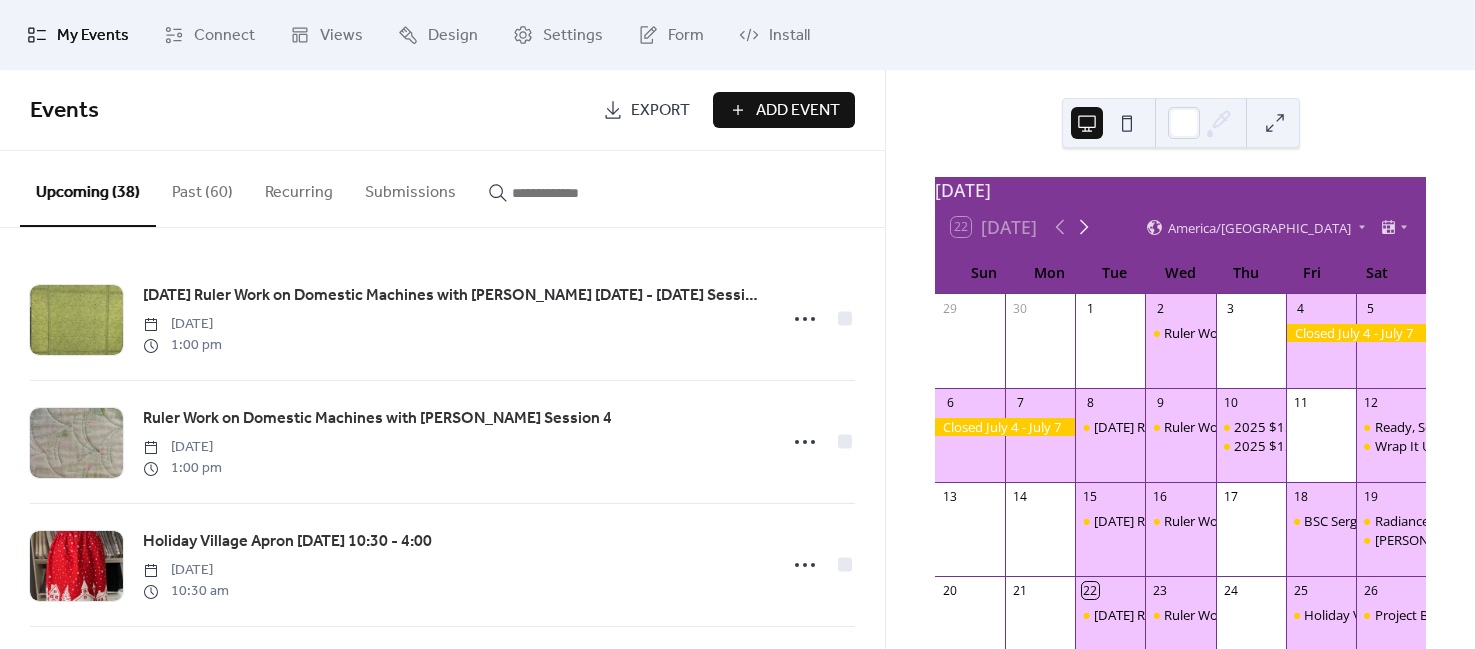 click 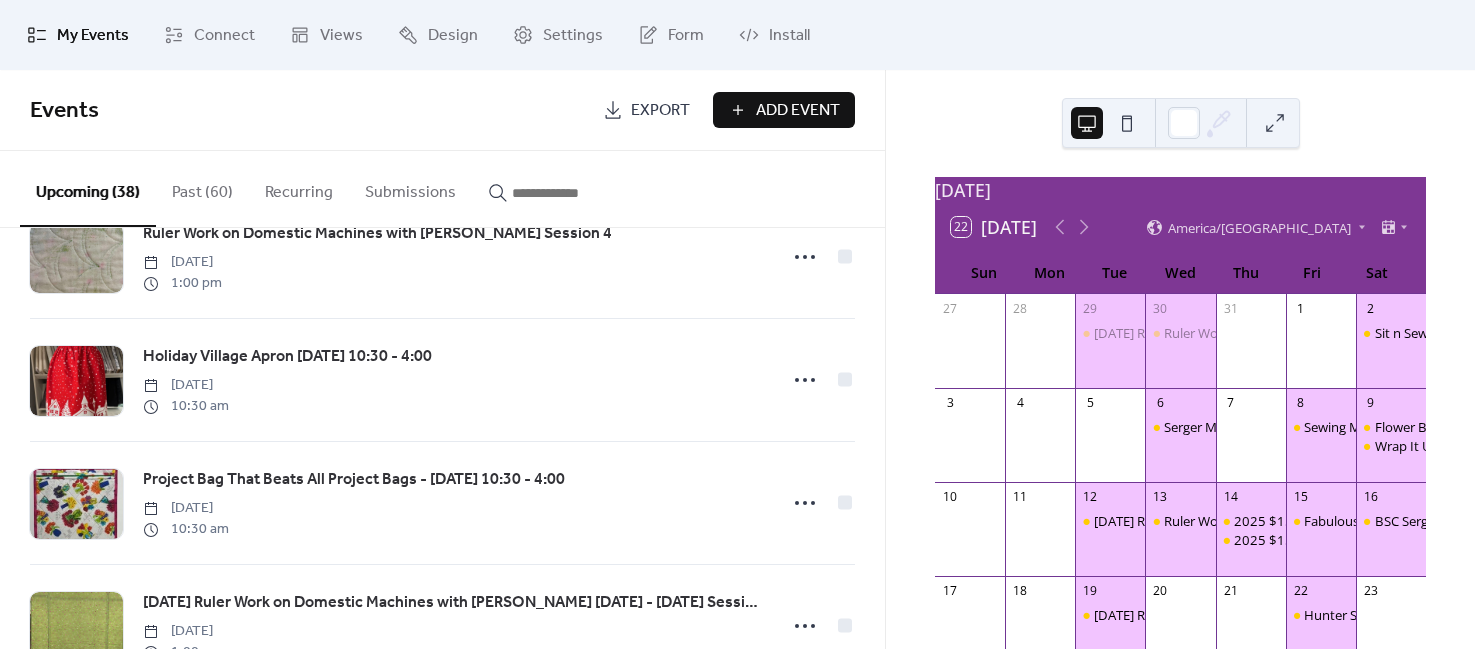 scroll, scrollTop: 0, scrollLeft: 0, axis: both 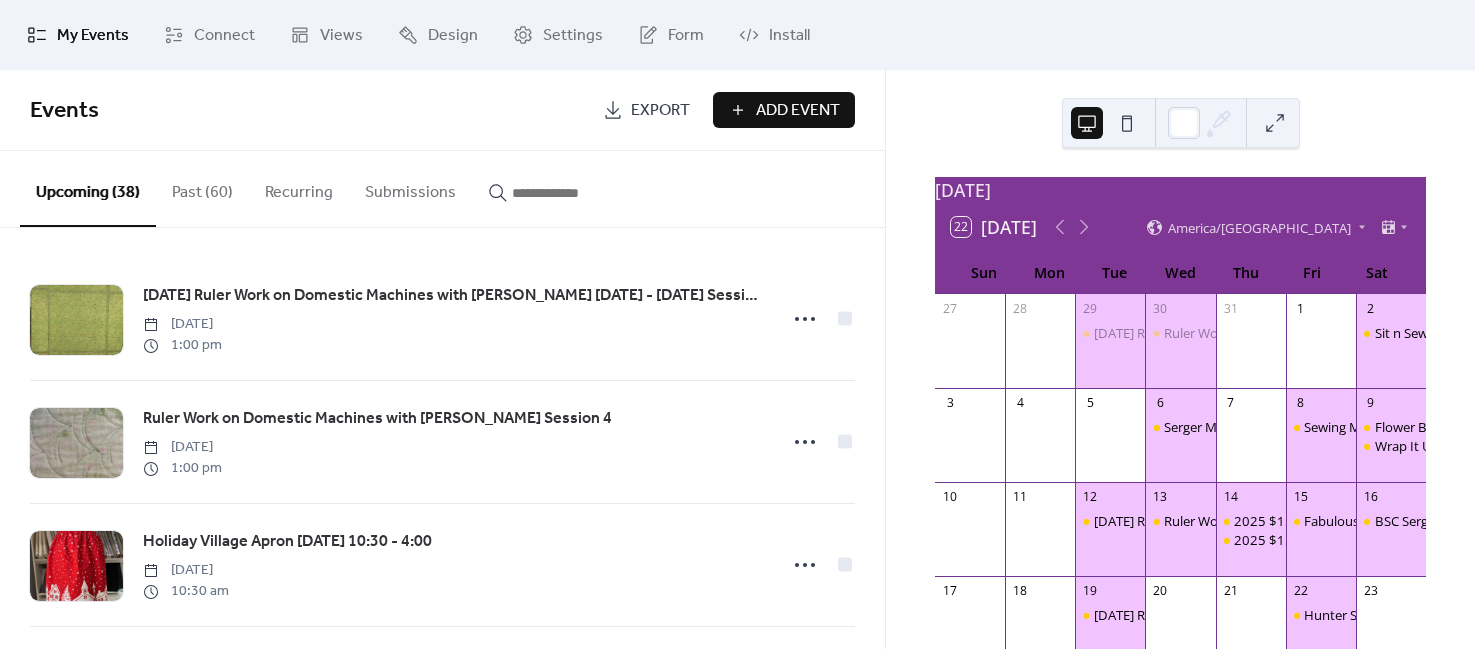 click on "Add Event" at bounding box center (798, 111) 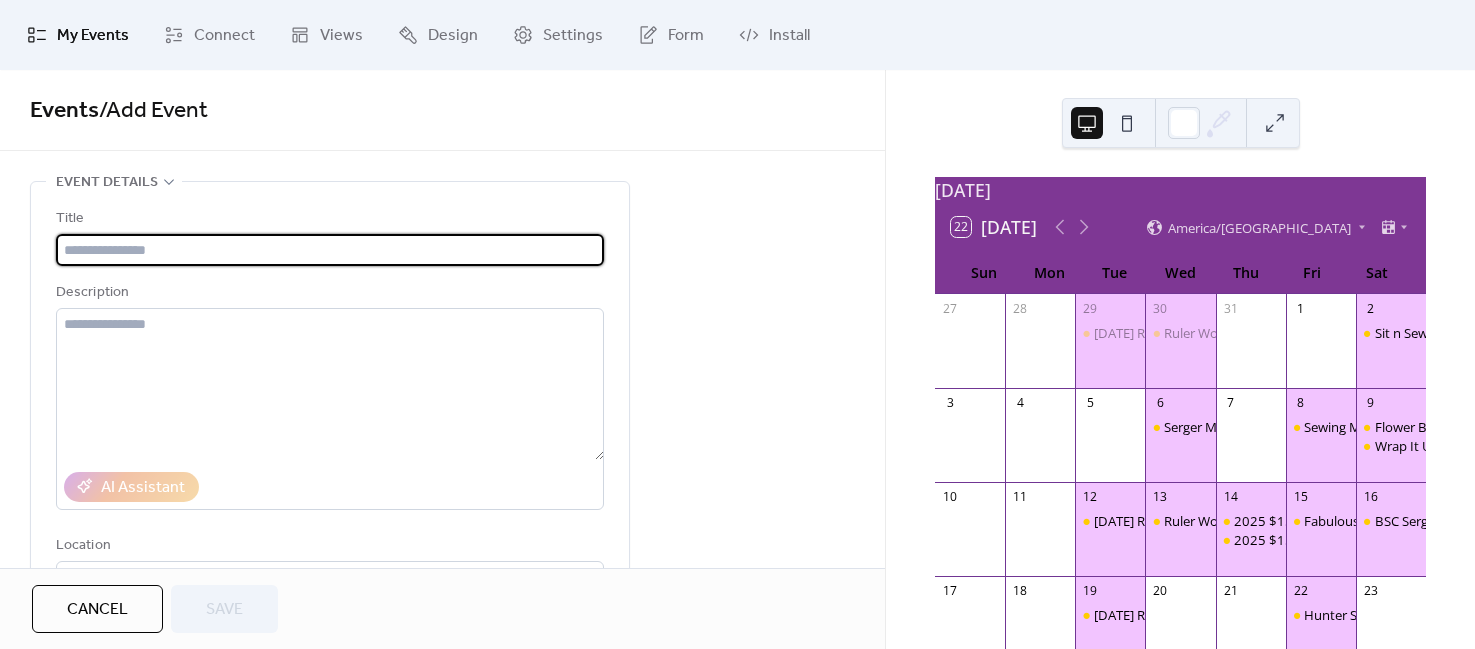 click at bounding box center [330, 250] 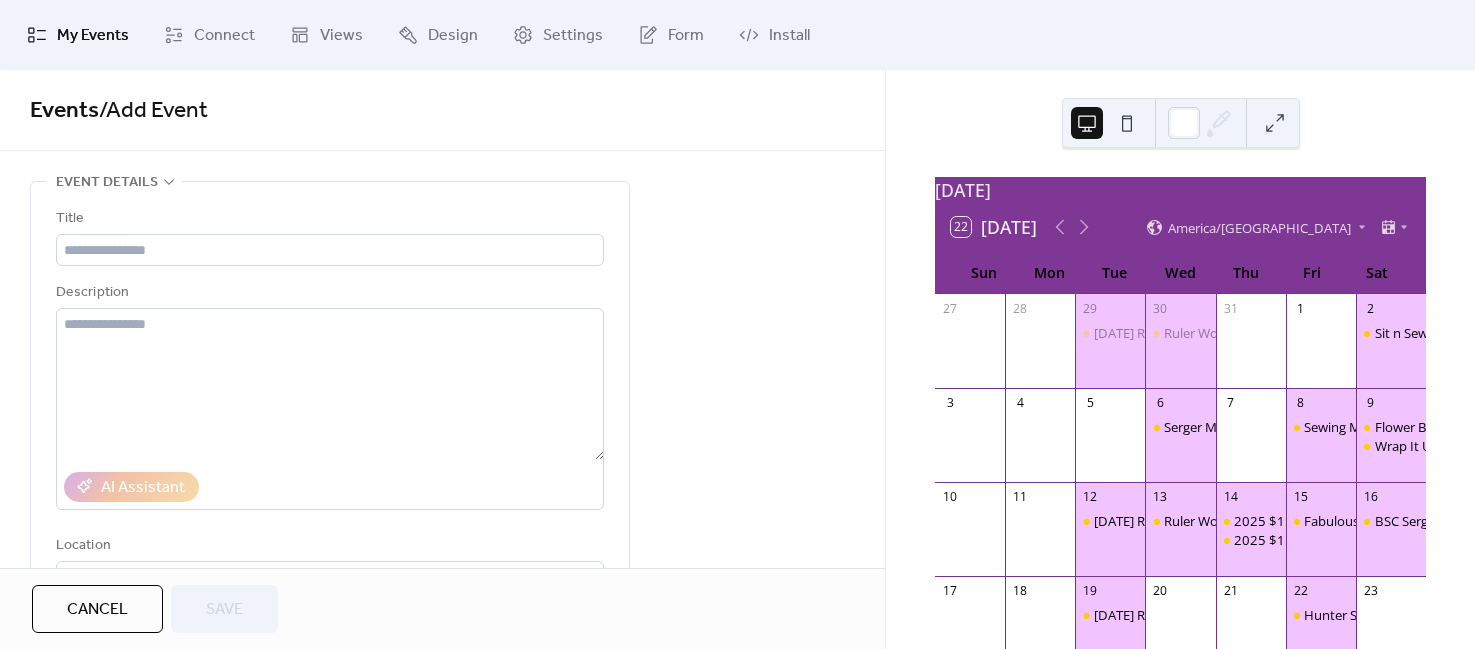drag, startPoint x: 794, startPoint y: 433, endPoint x: 758, endPoint y: 398, distance: 50.20956 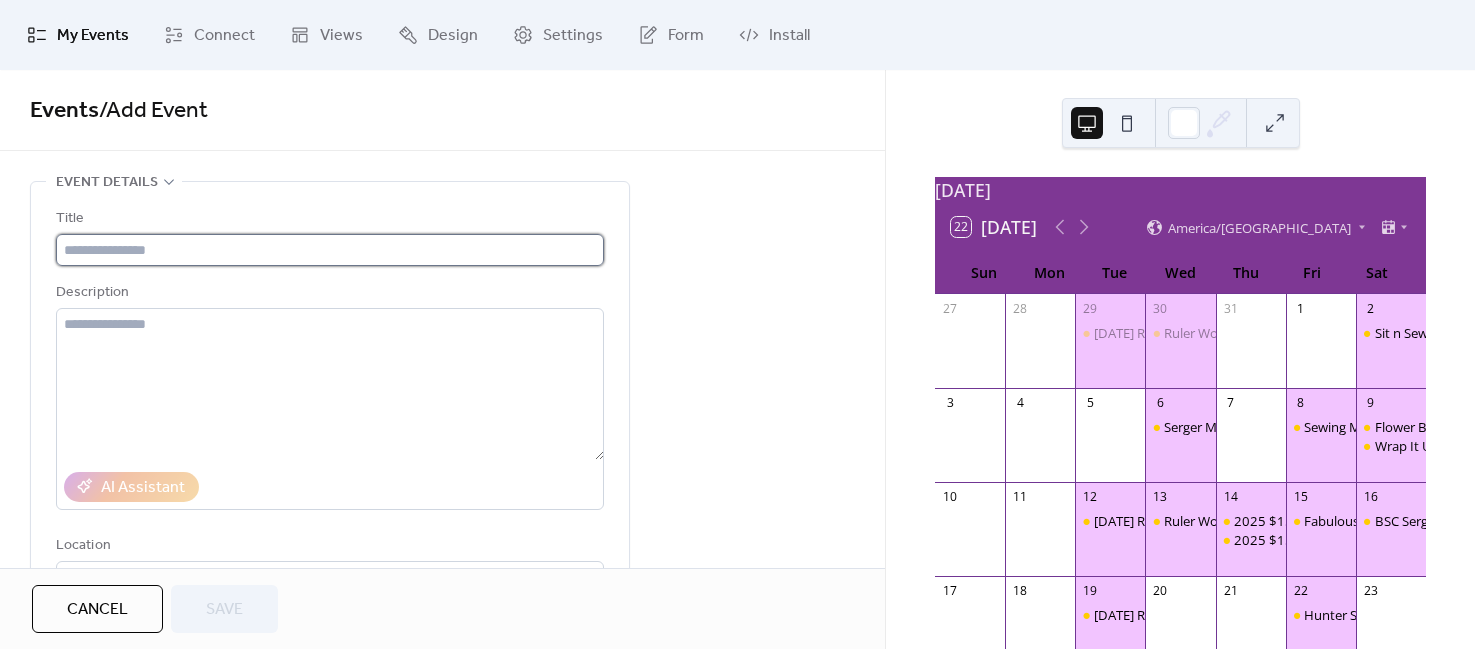 click at bounding box center [330, 250] 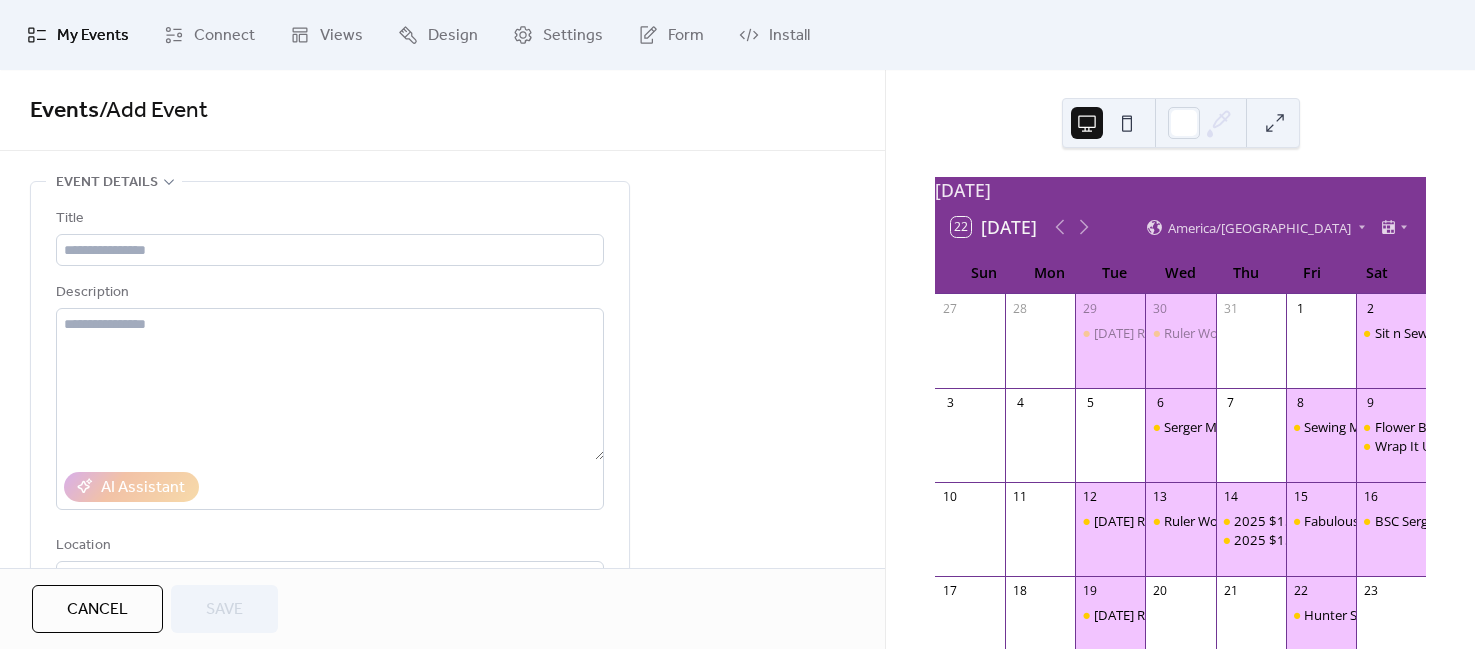 click on "Fri" at bounding box center [1312, 272] 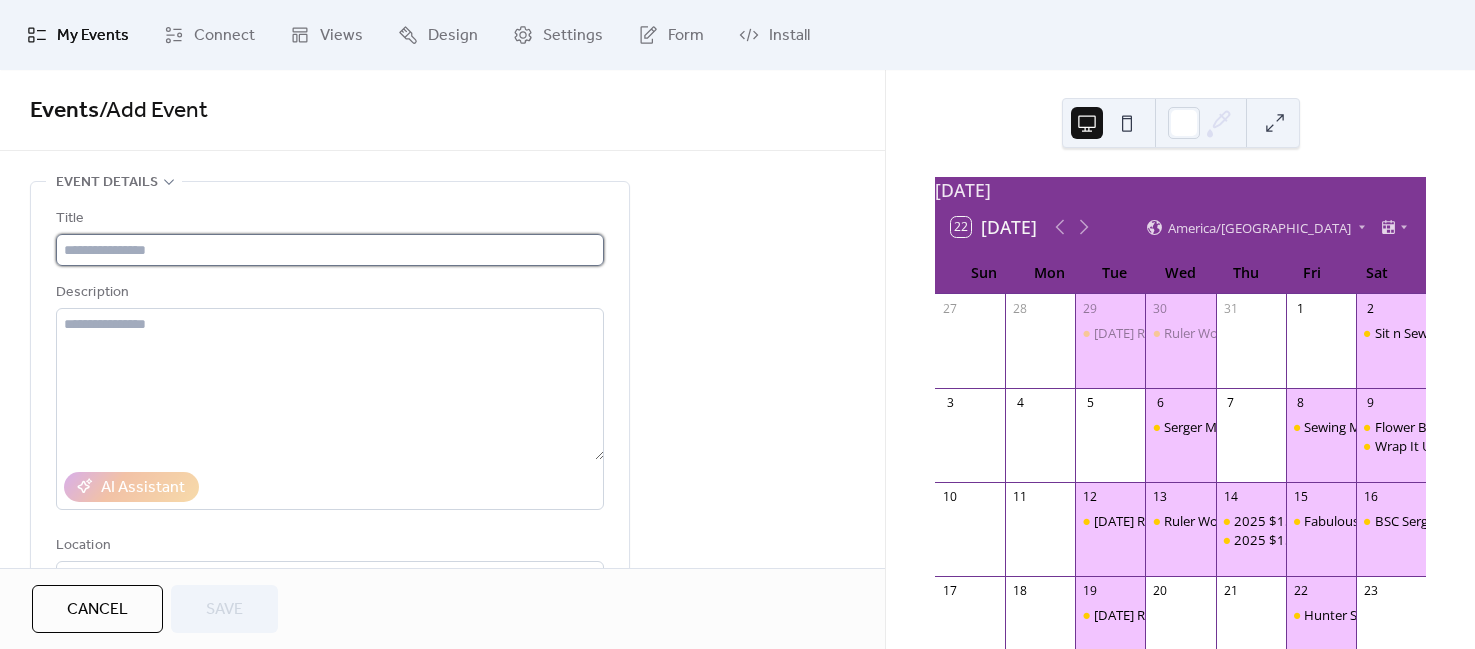 click at bounding box center [330, 250] 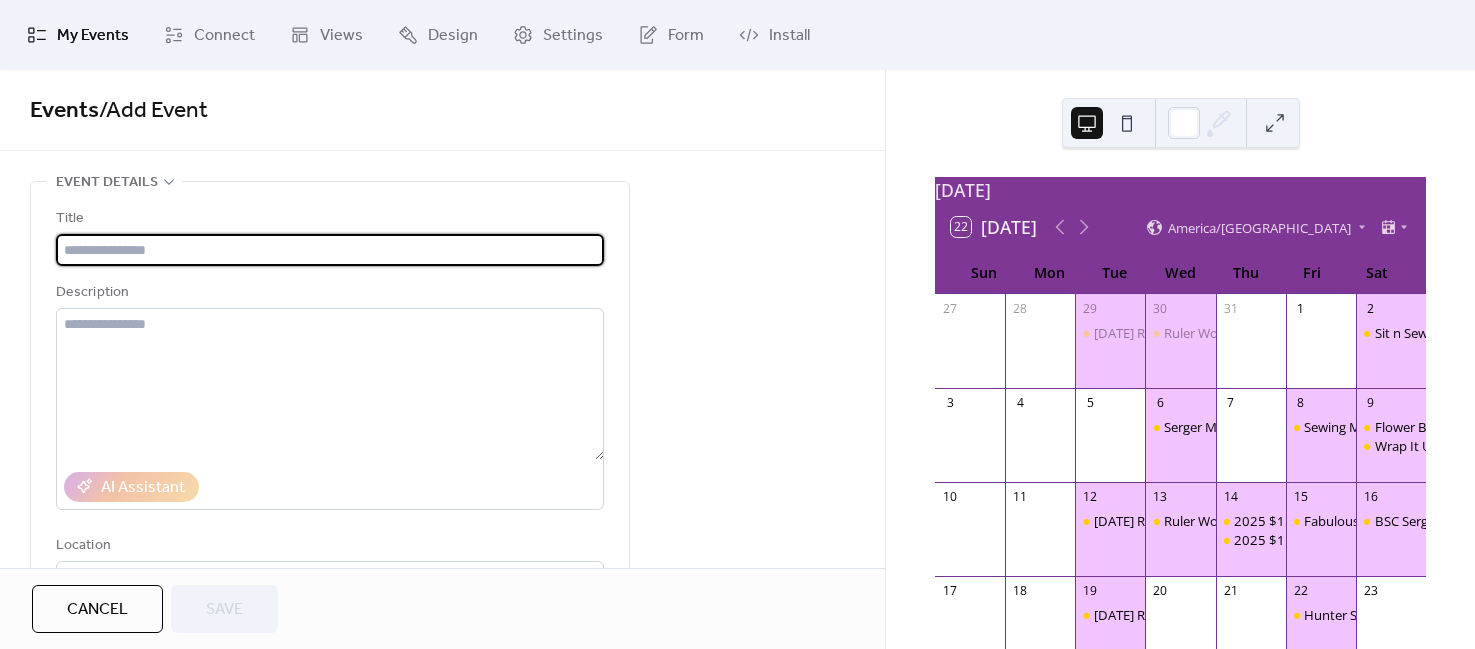 click at bounding box center [330, 250] 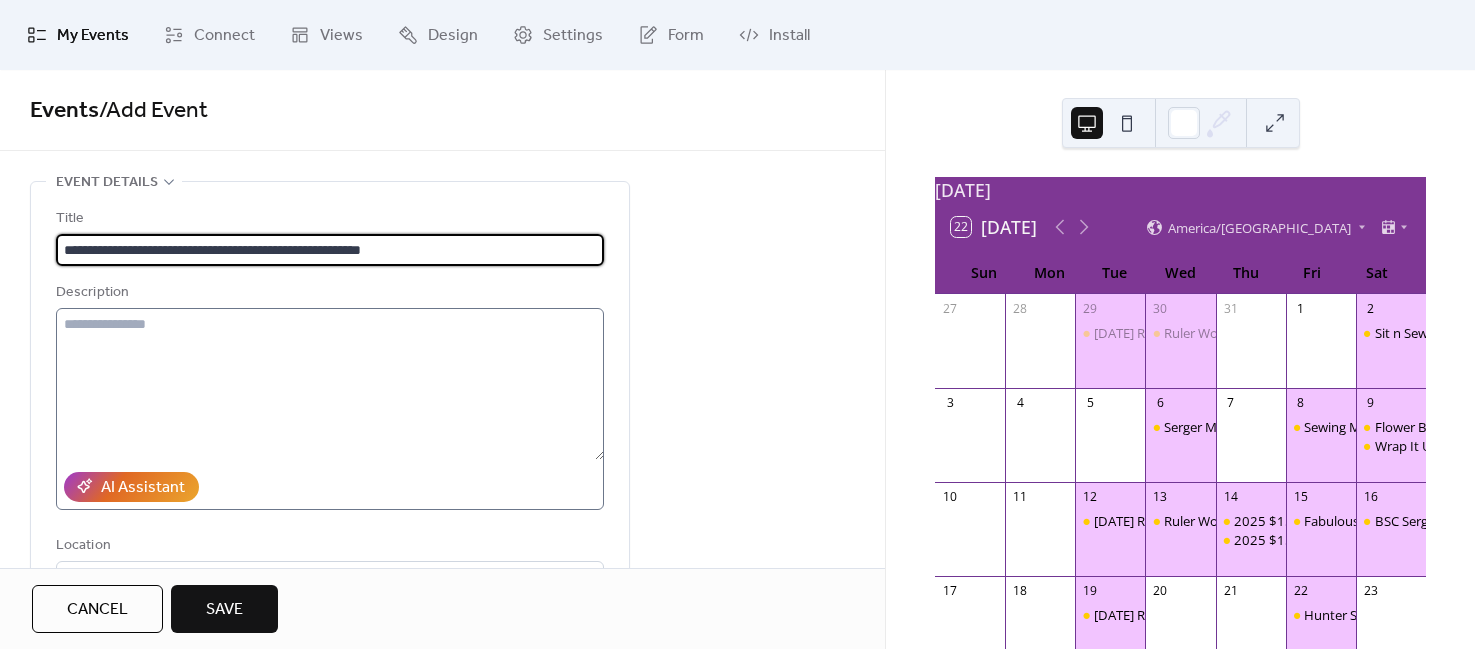 type on "**********" 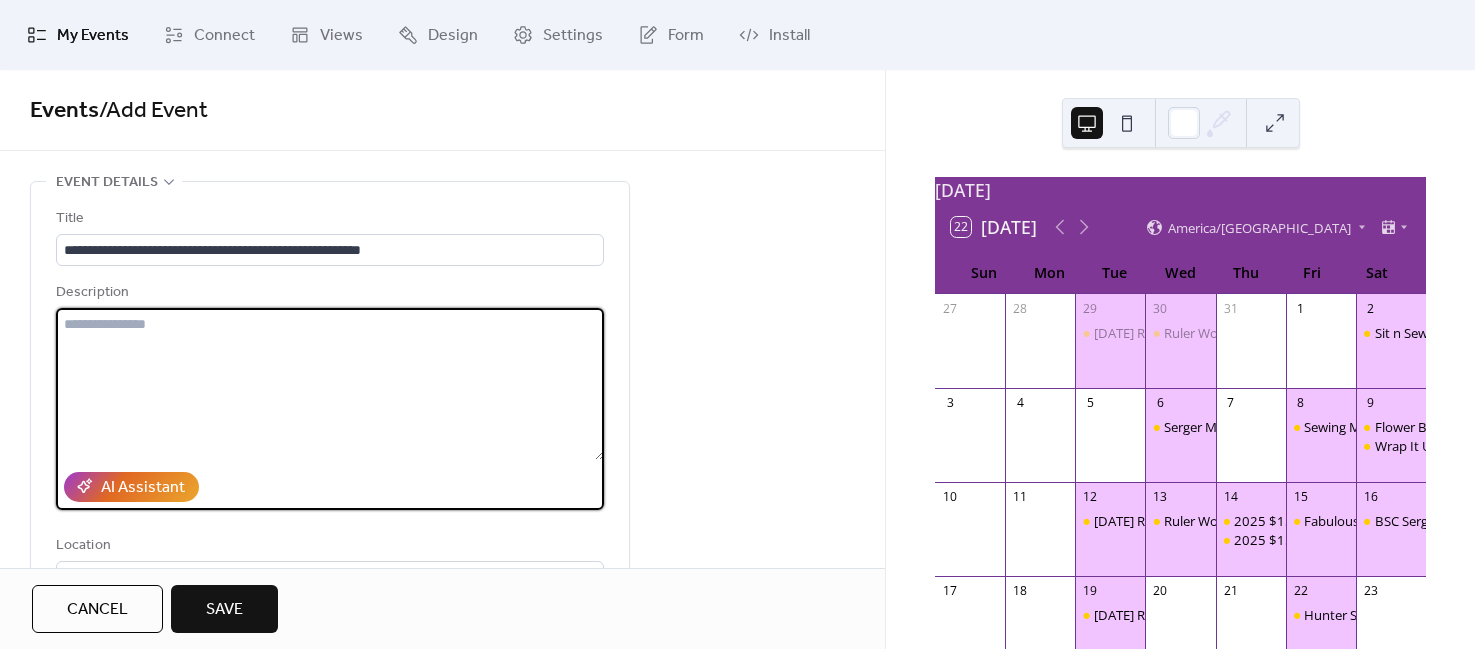 click at bounding box center [330, 384] 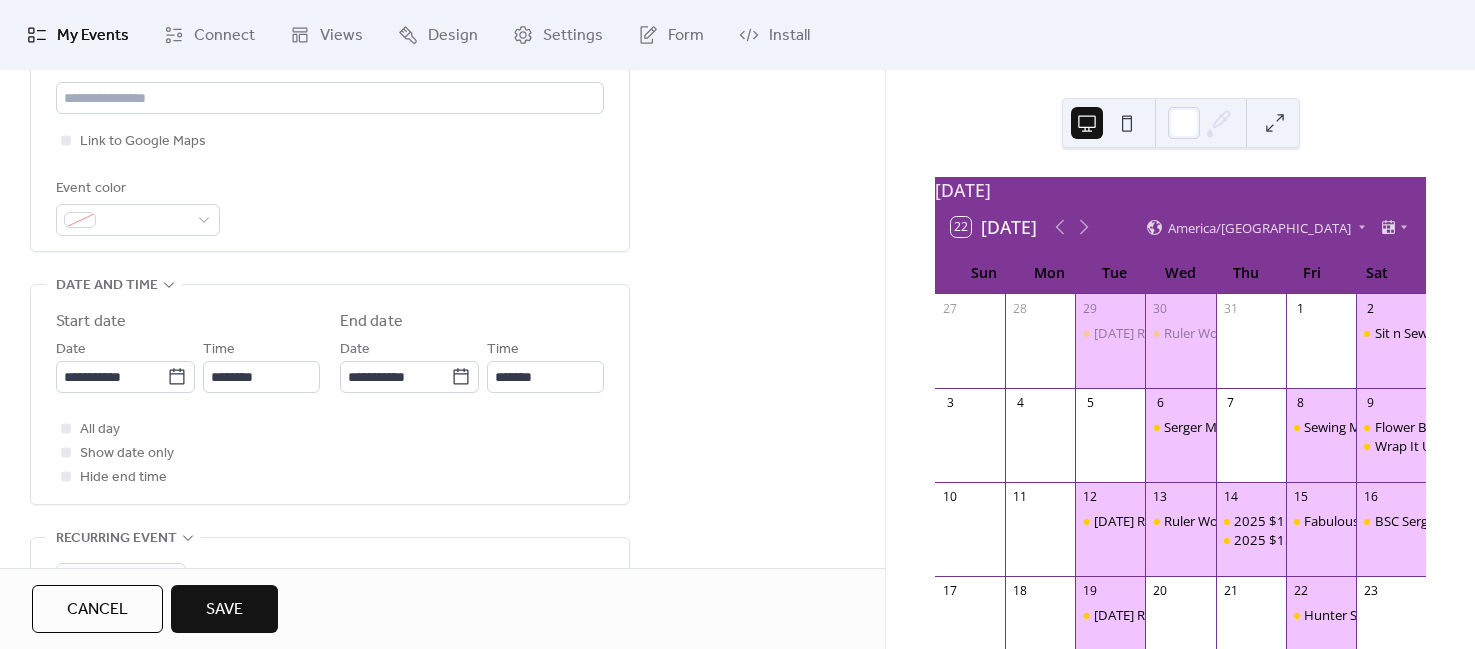 scroll, scrollTop: 500, scrollLeft: 0, axis: vertical 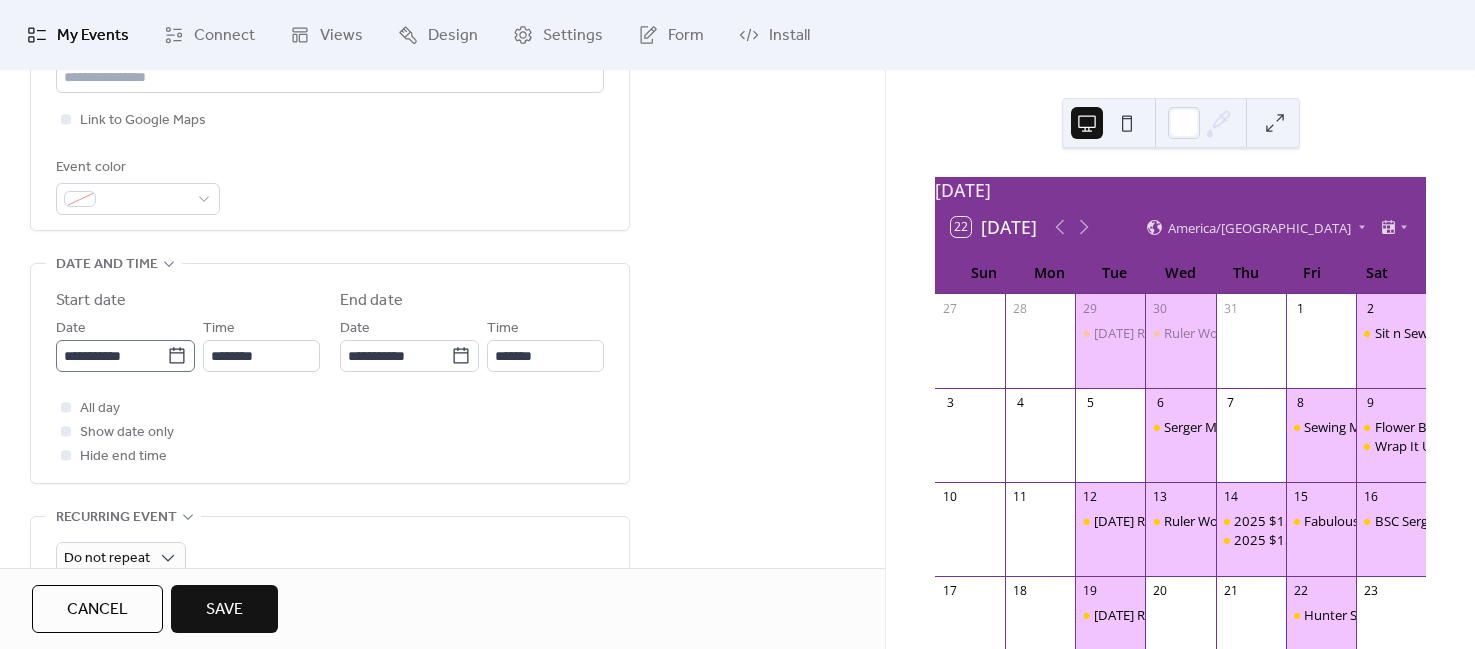 type on "**********" 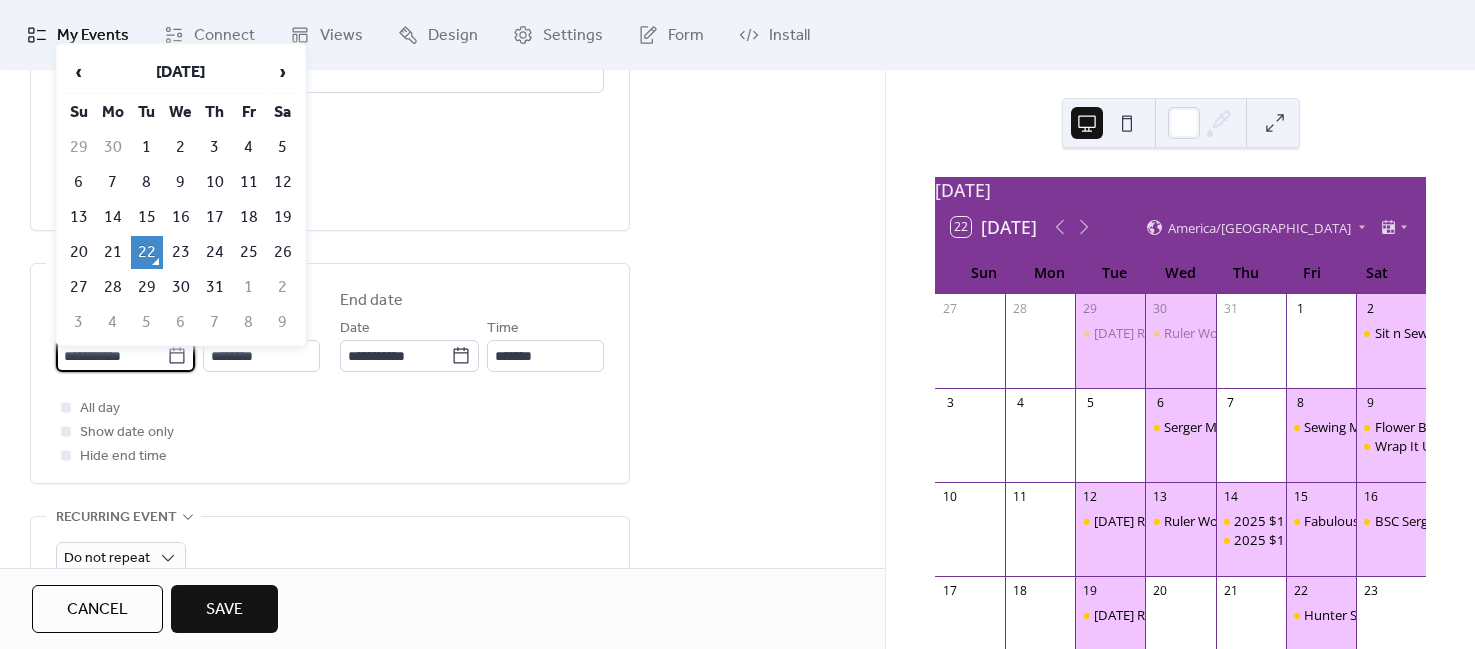 click on "**********" at bounding box center (111, 356) 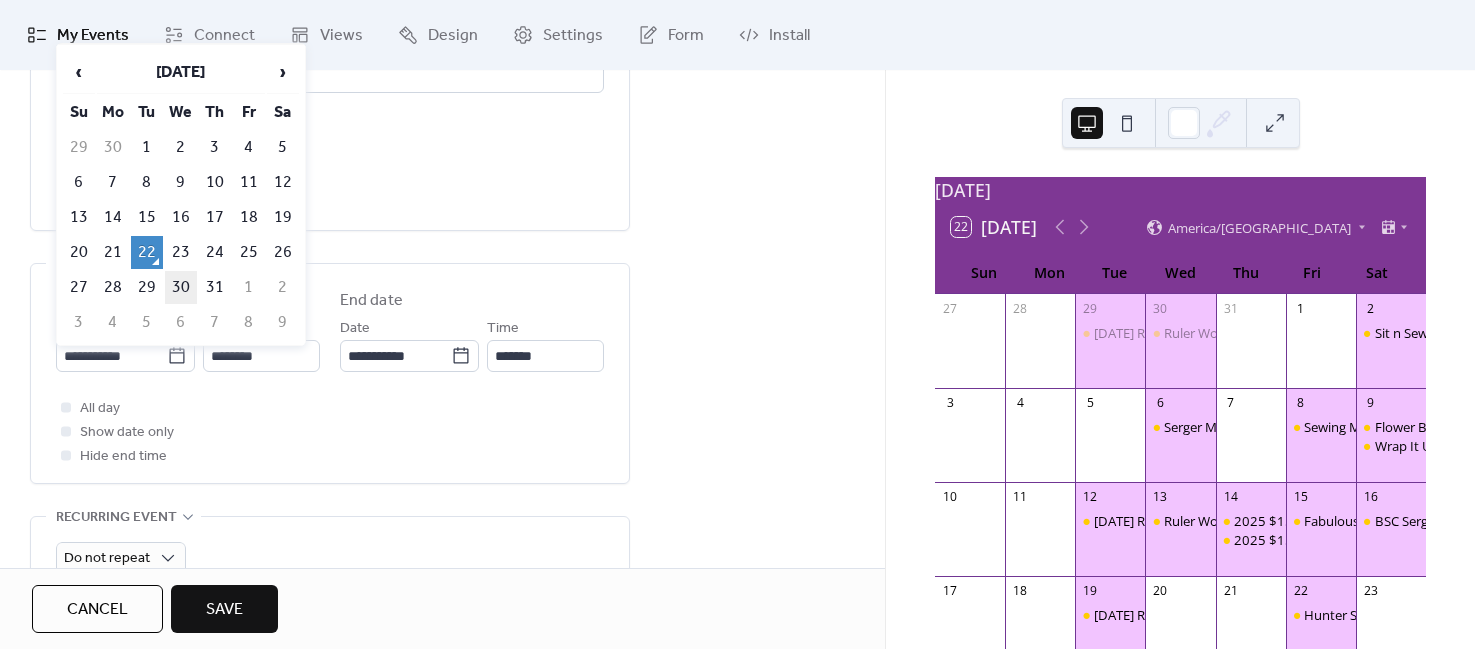 click on "30" at bounding box center [181, 287] 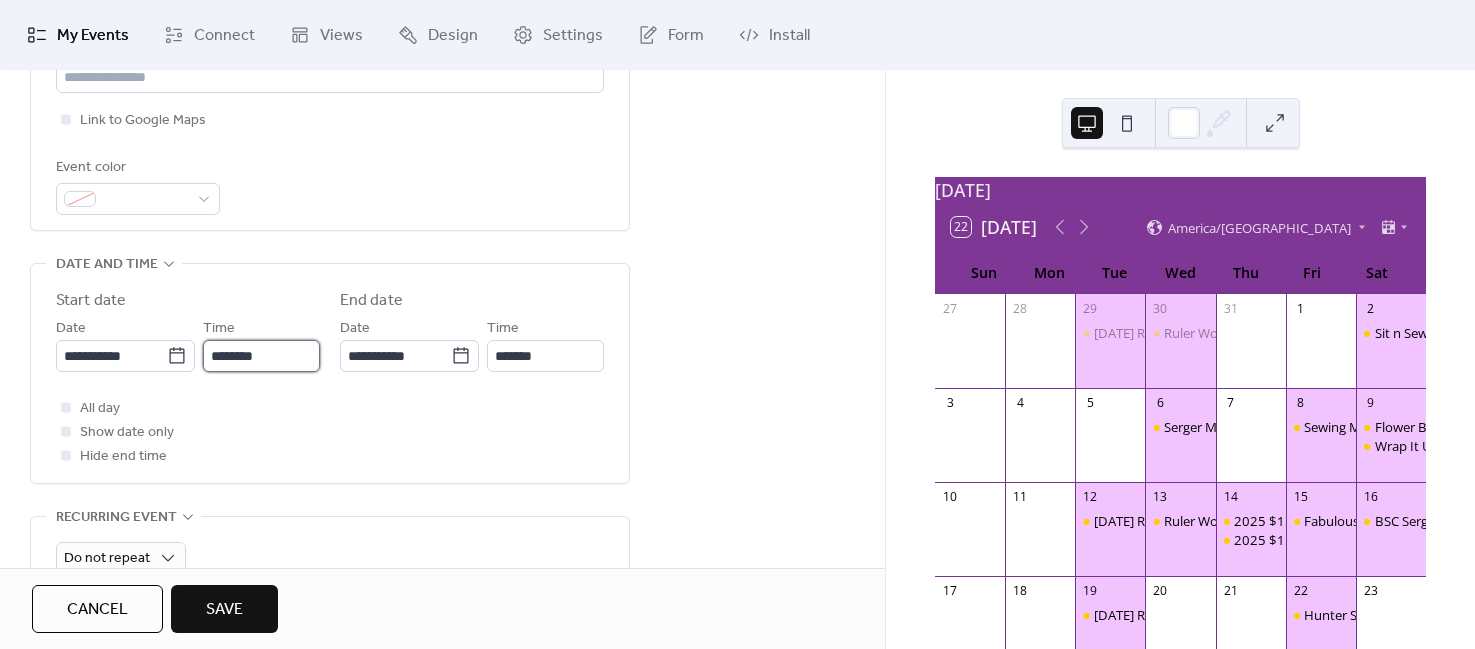 click on "********" at bounding box center [261, 356] 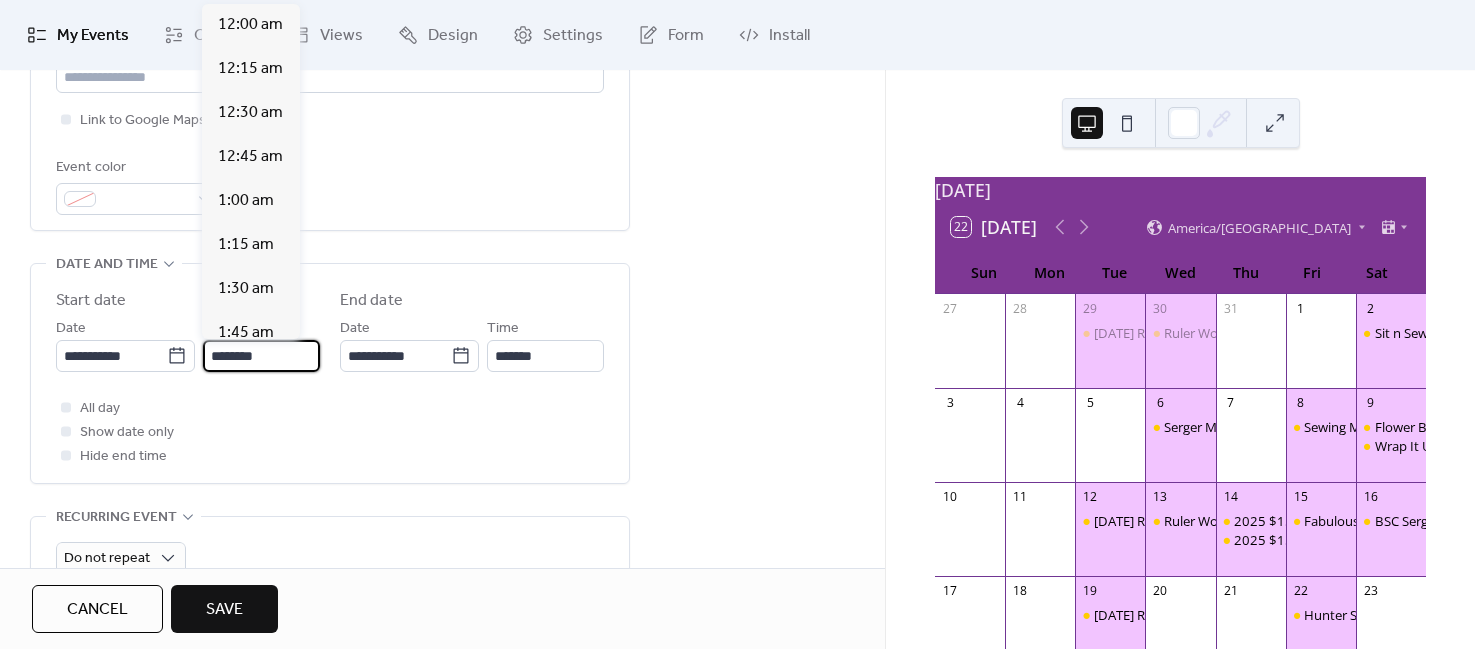 scroll, scrollTop: 2133, scrollLeft: 0, axis: vertical 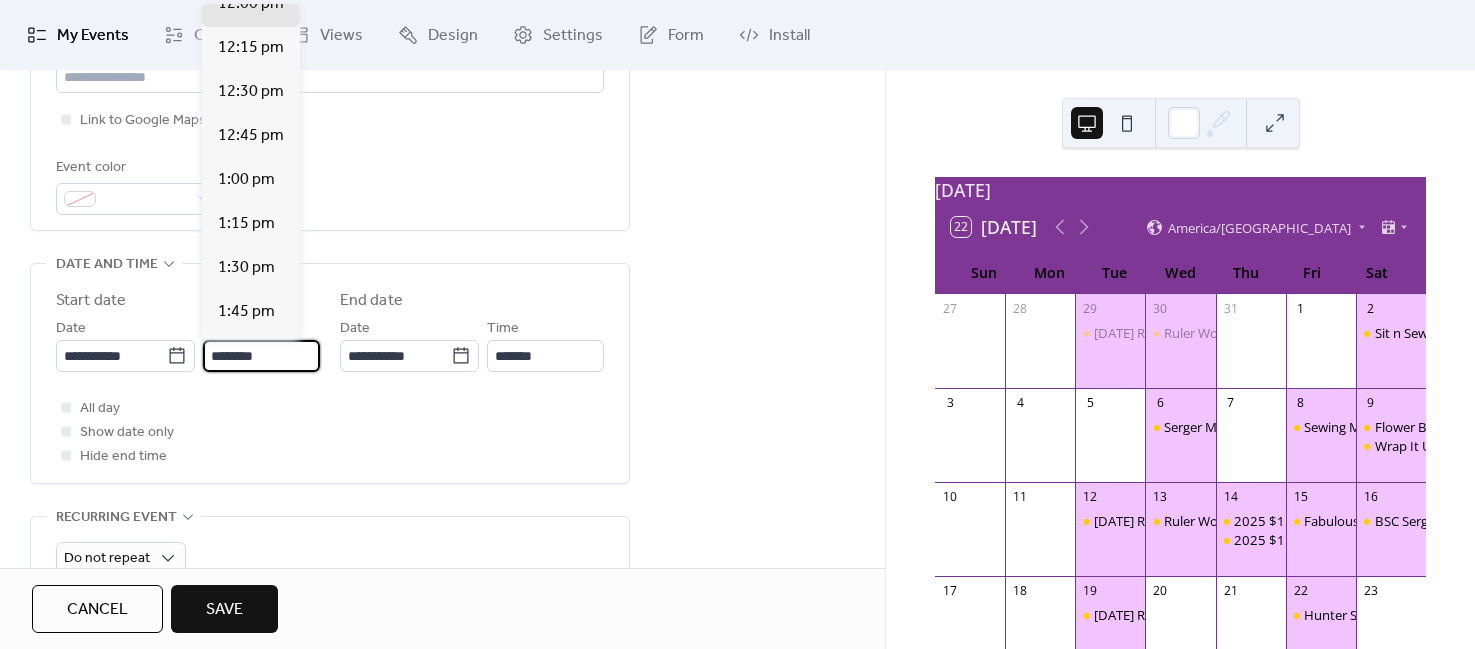drag, startPoint x: 288, startPoint y: 351, endPoint x: 202, endPoint y: 355, distance: 86.09297 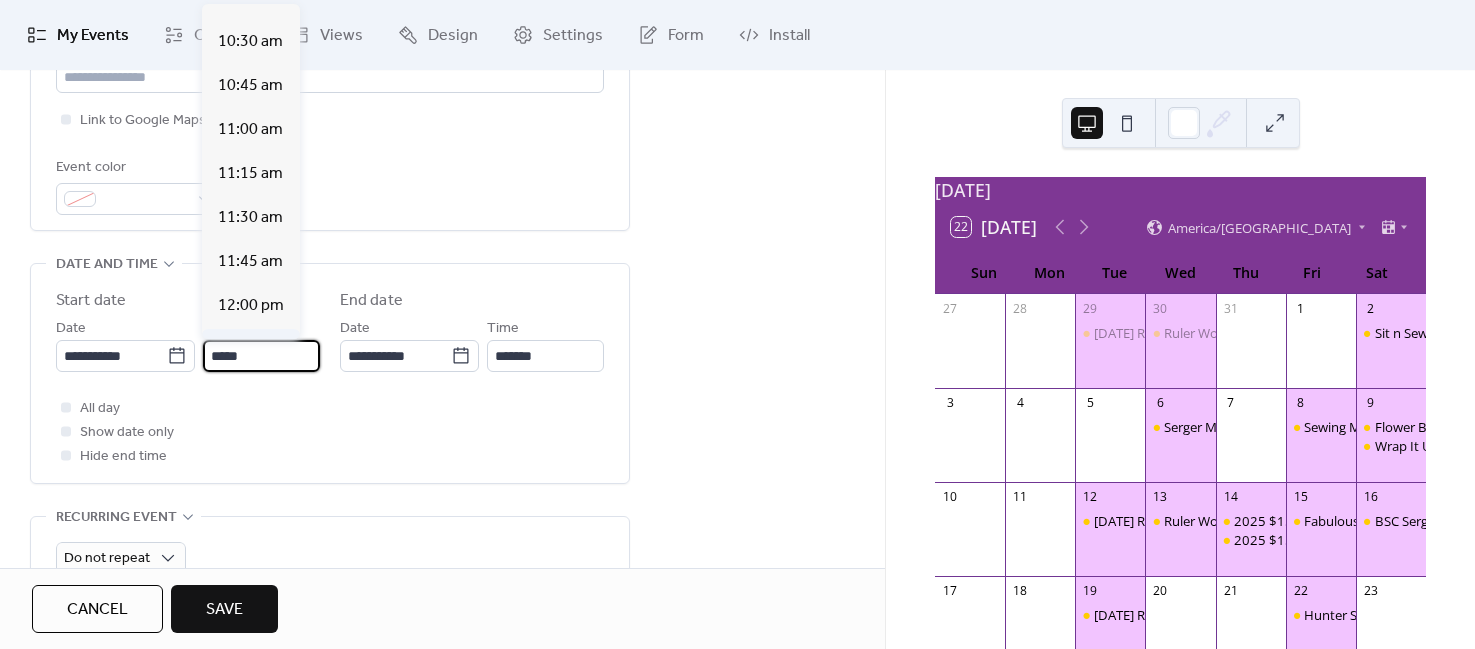 scroll, scrollTop: 1758, scrollLeft: 0, axis: vertical 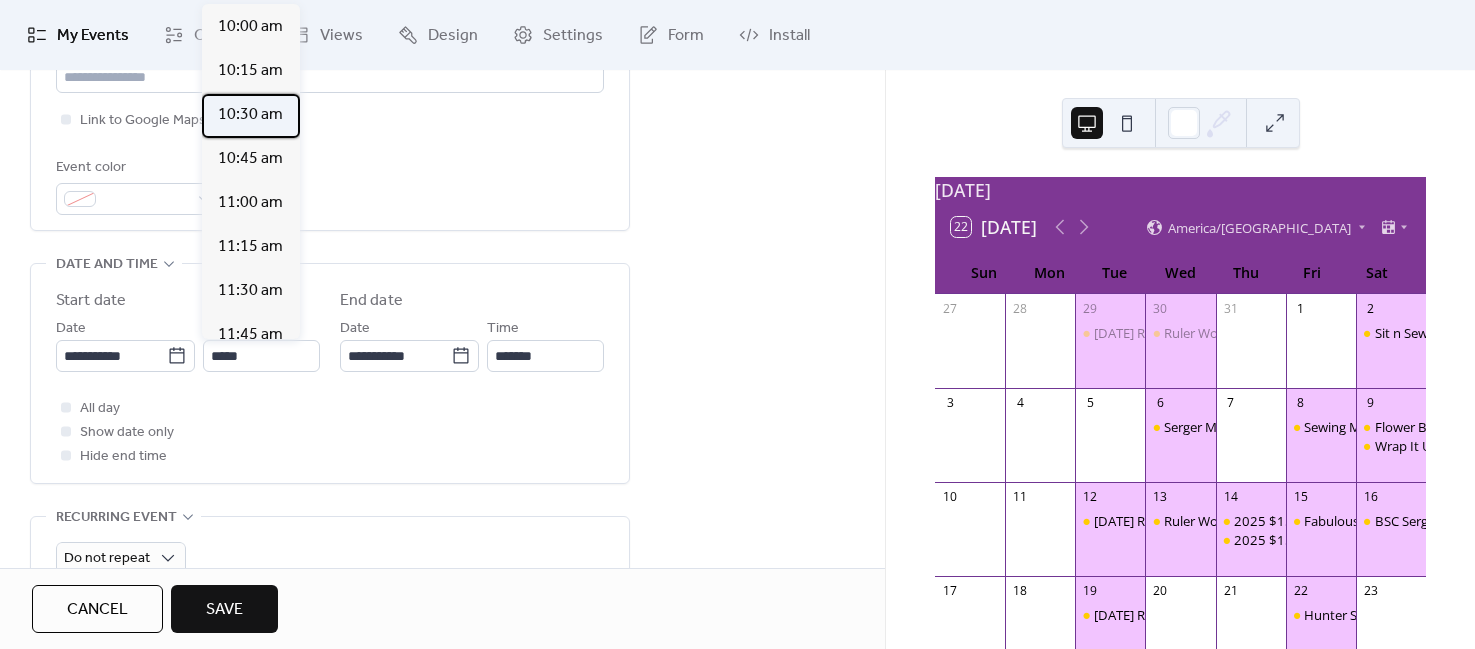click on "10:30 am" at bounding box center (250, 115) 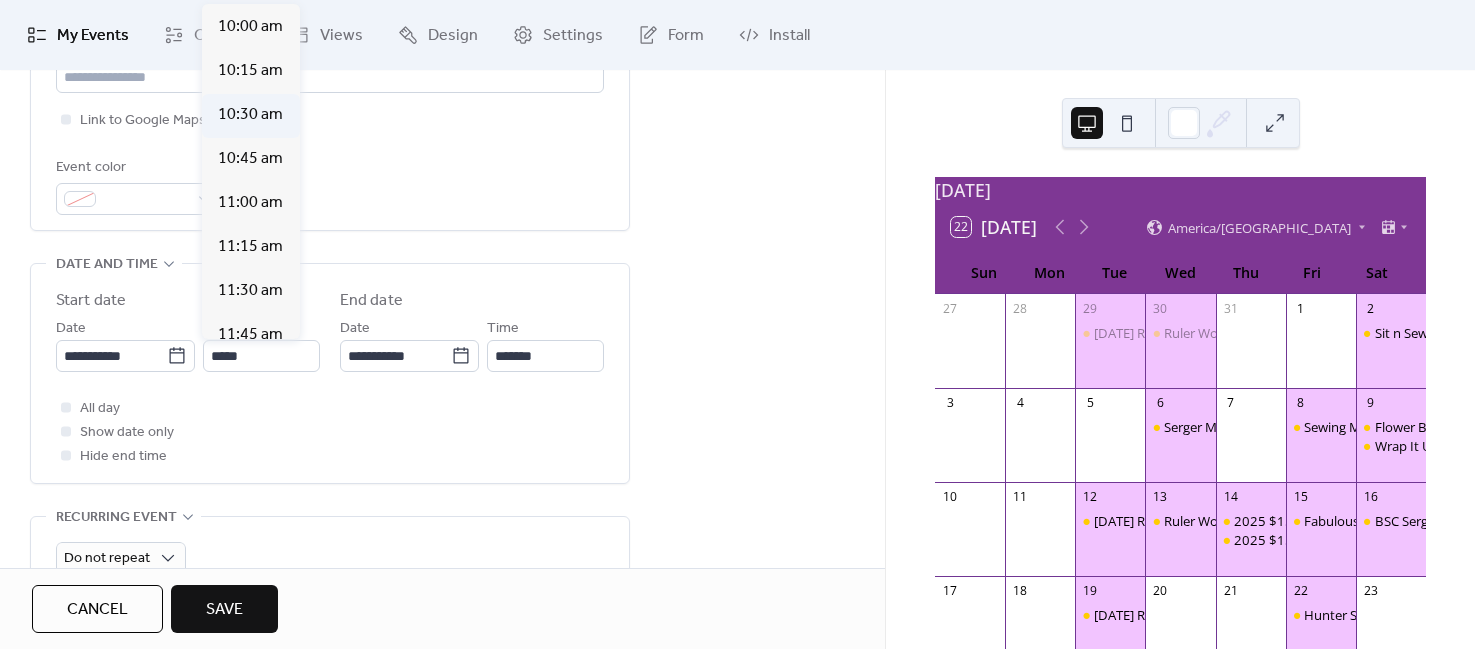 type on "********" 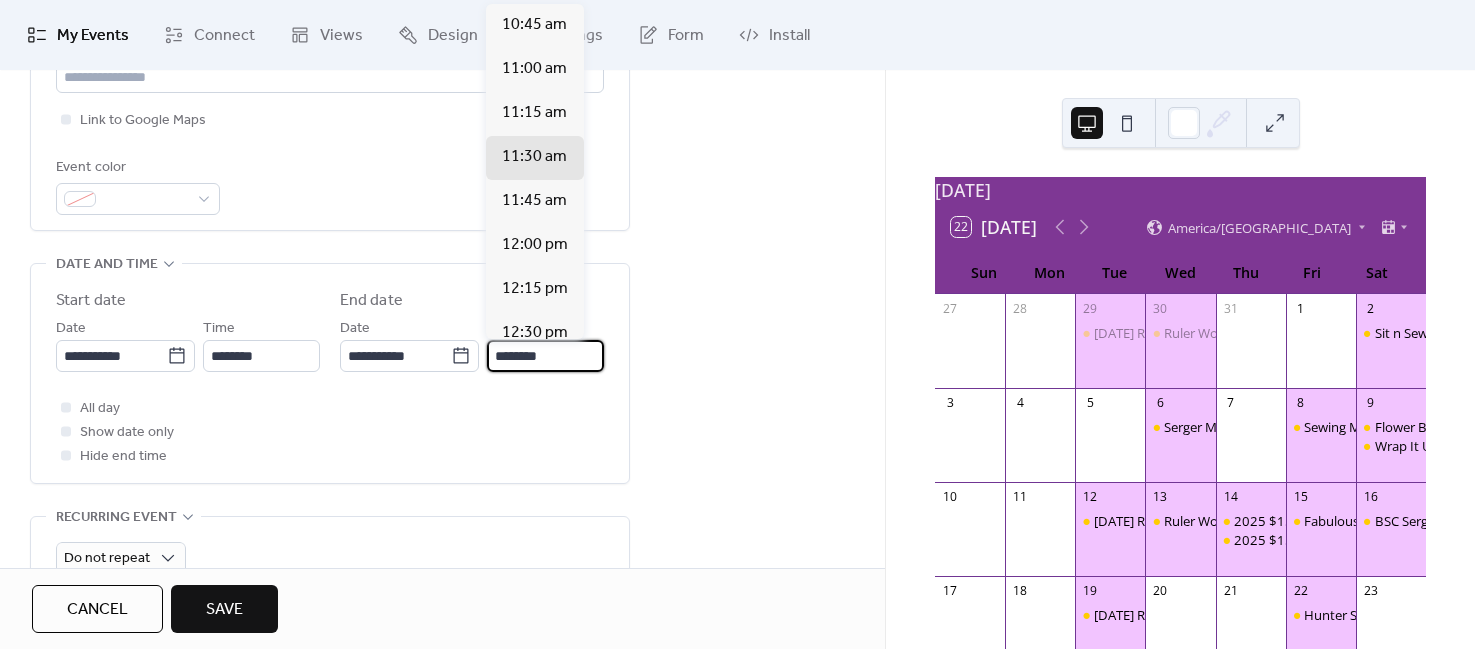 drag, startPoint x: 560, startPoint y: 355, endPoint x: 479, endPoint y: 351, distance: 81.09871 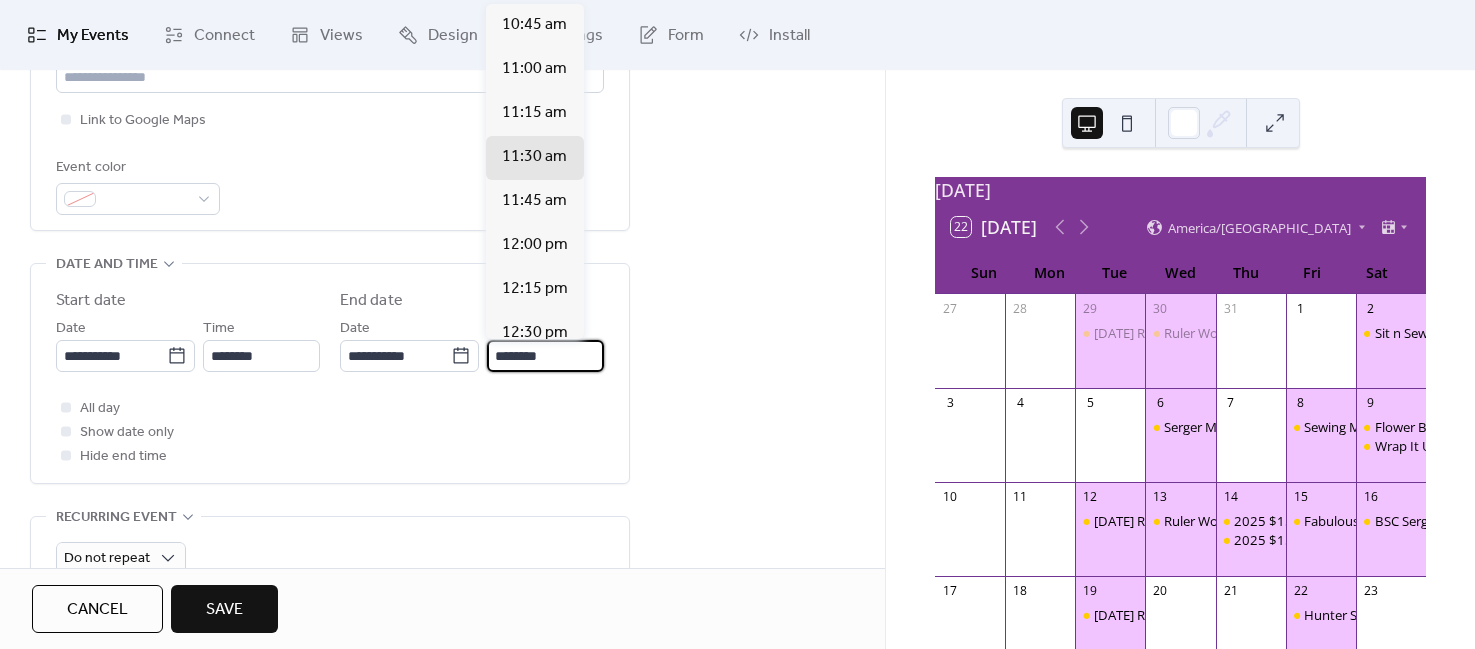 click on "**********" at bounding box center [472, 344] 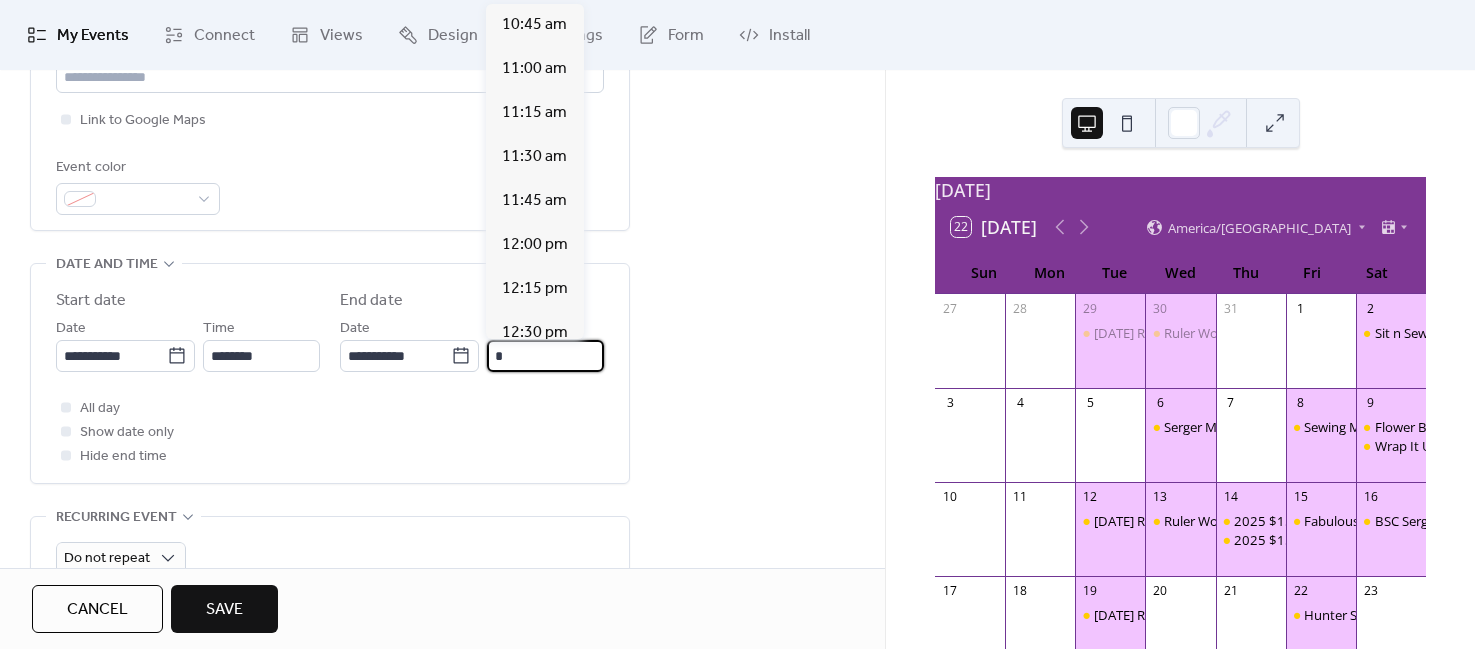 scroll, scrollTop: 933, scrollLeft: 0, axis: vertical 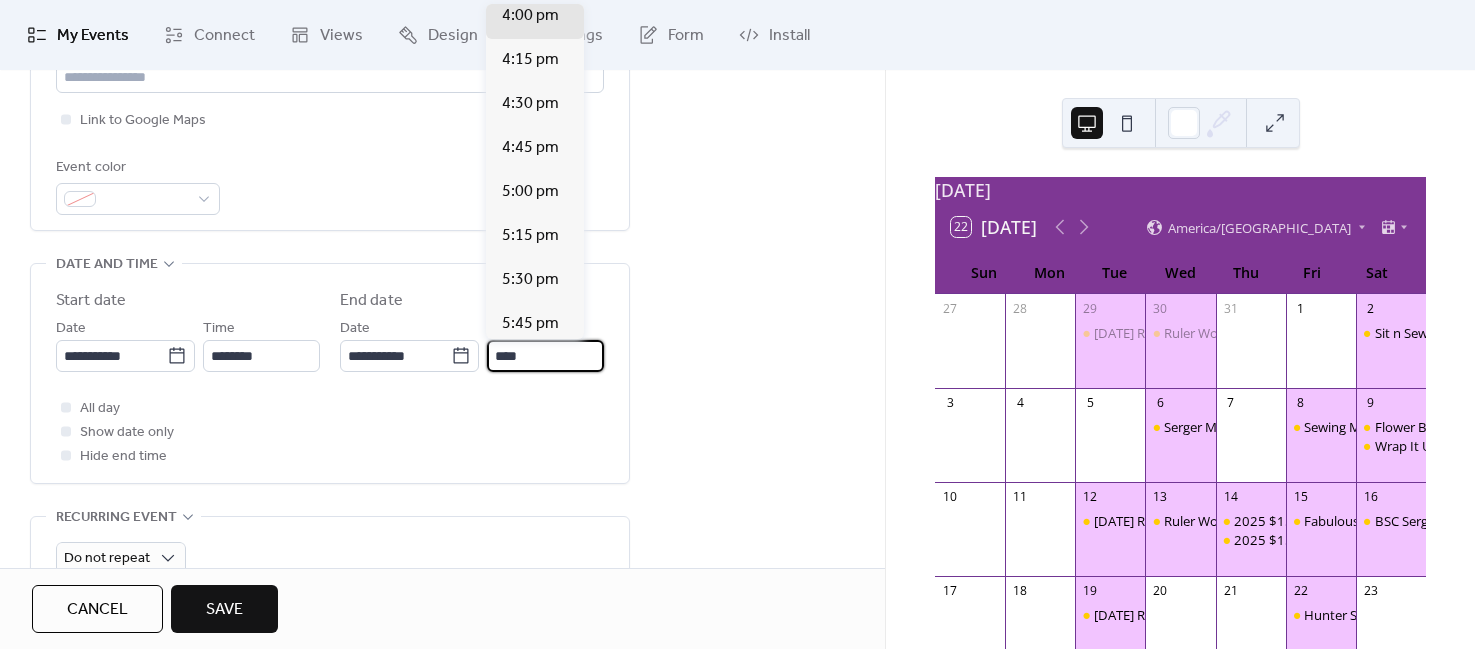 type on "********" 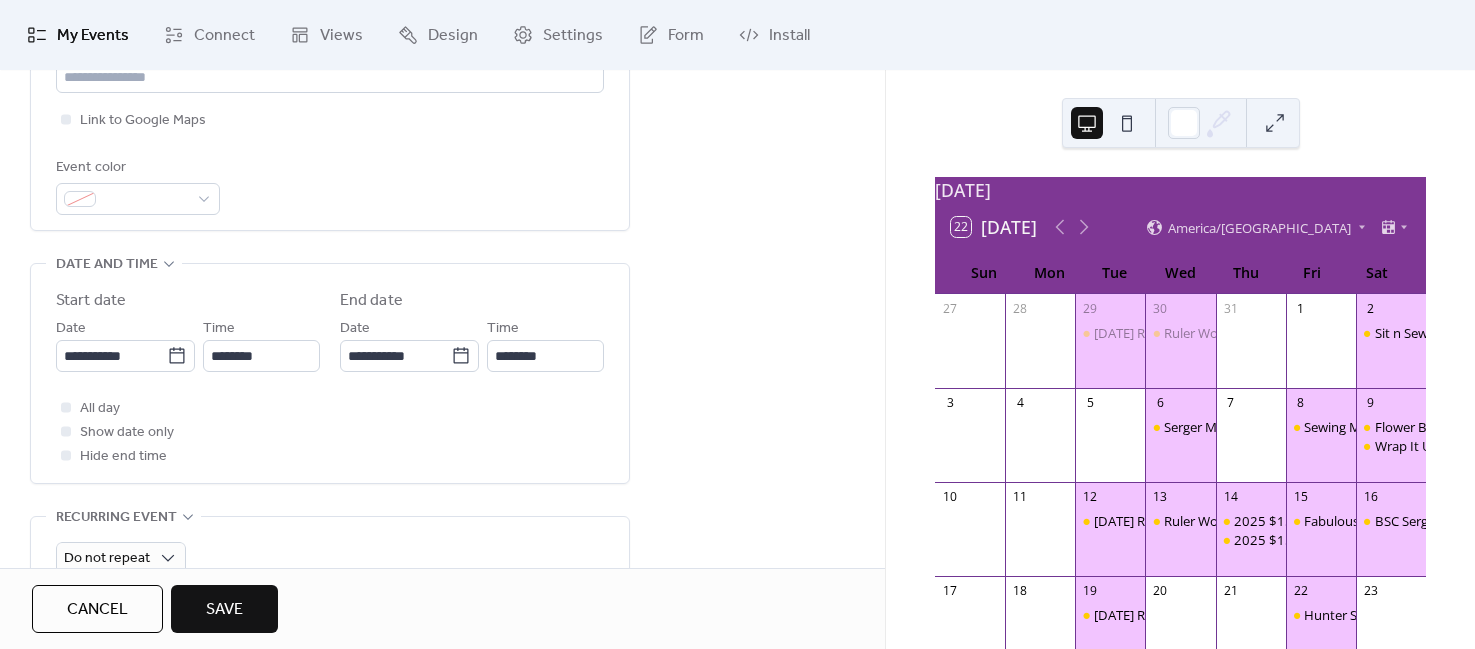 click on "**********" at bounding box center (330, 378) 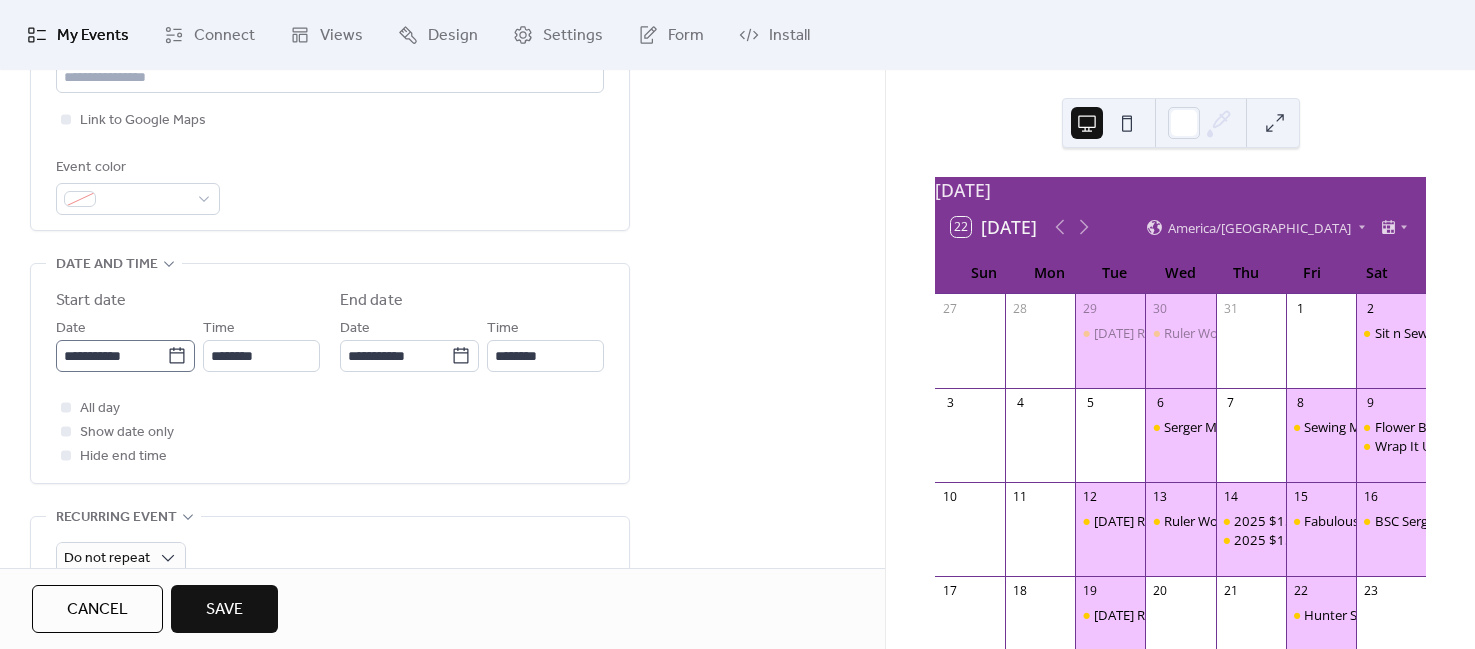 click 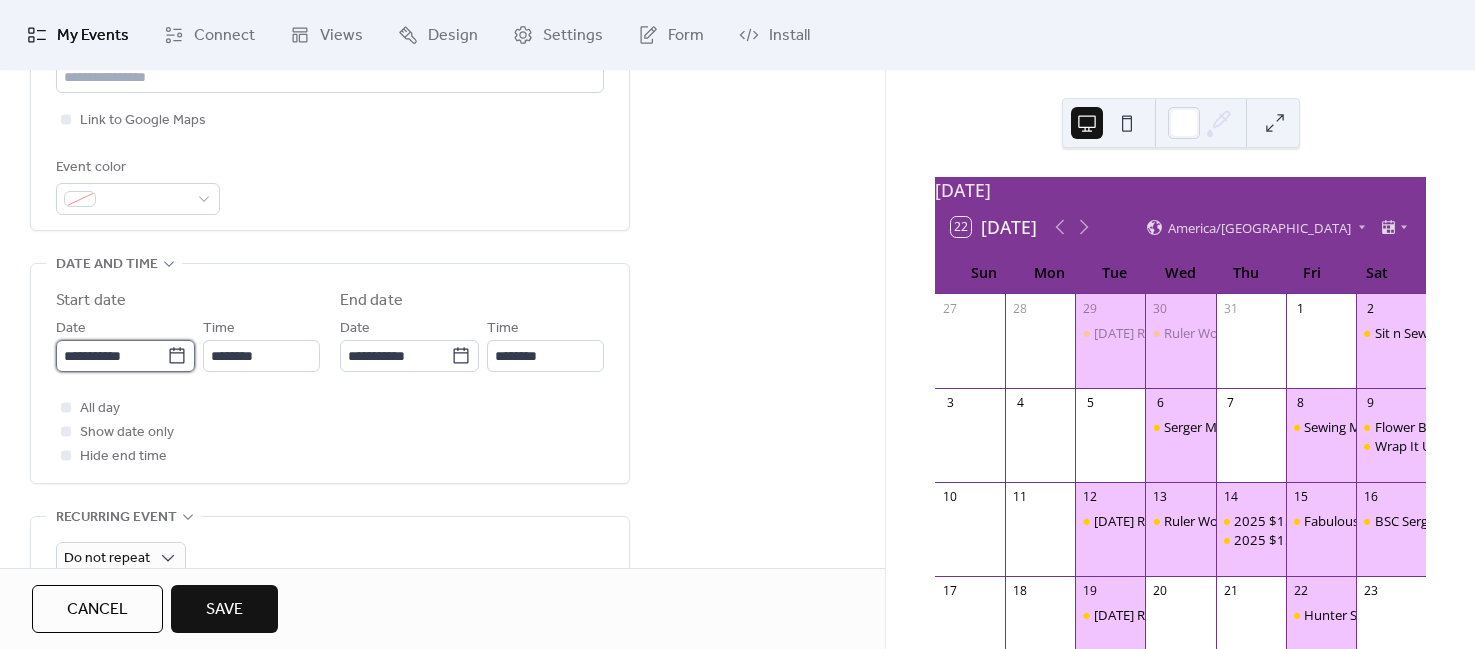 click on "**********" at bounding box center [111, 356] 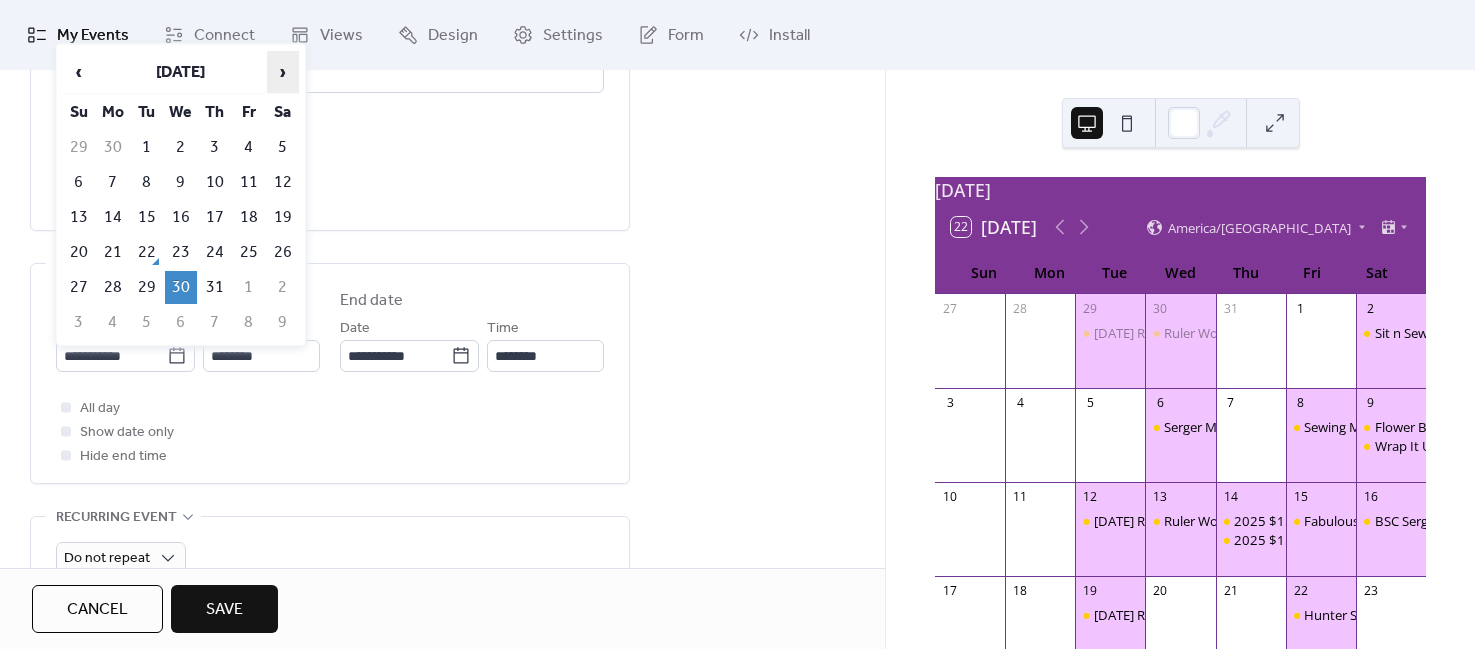click on "›" at bounding box center (283, 72) 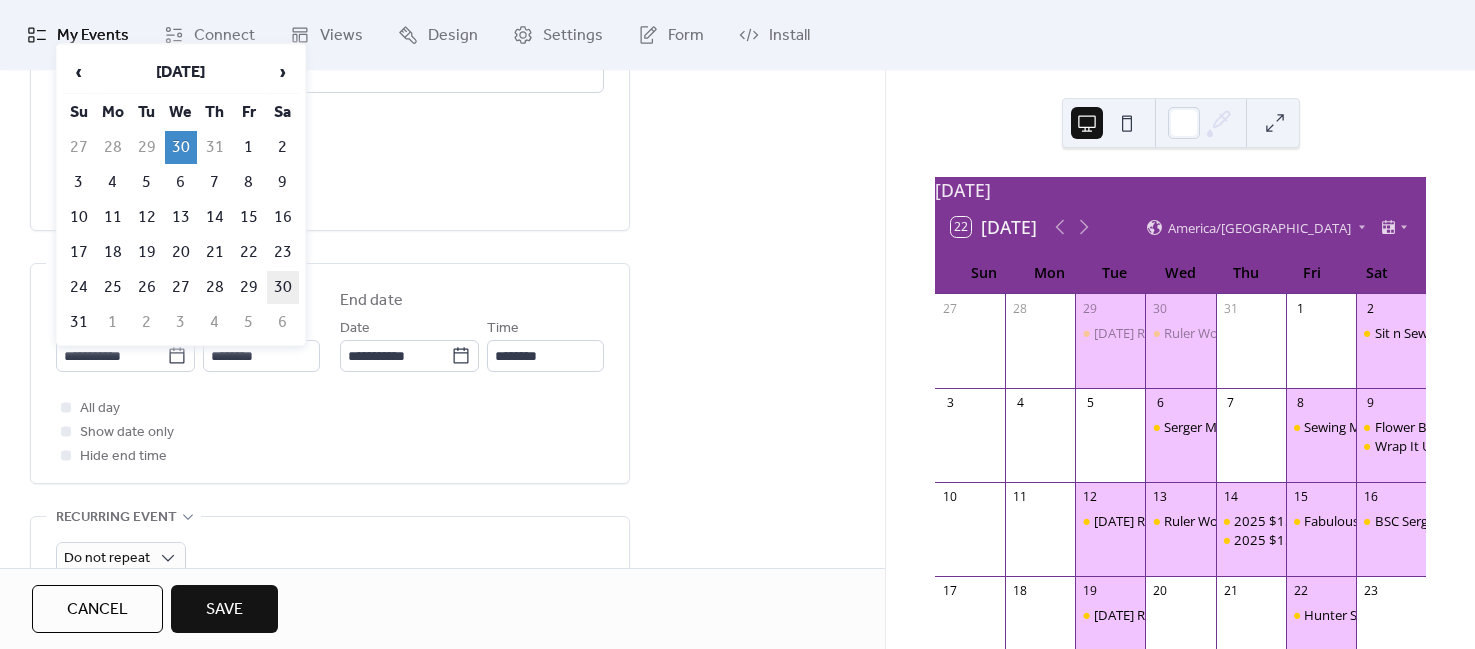 click on "30" at bounding box center (283, 287) 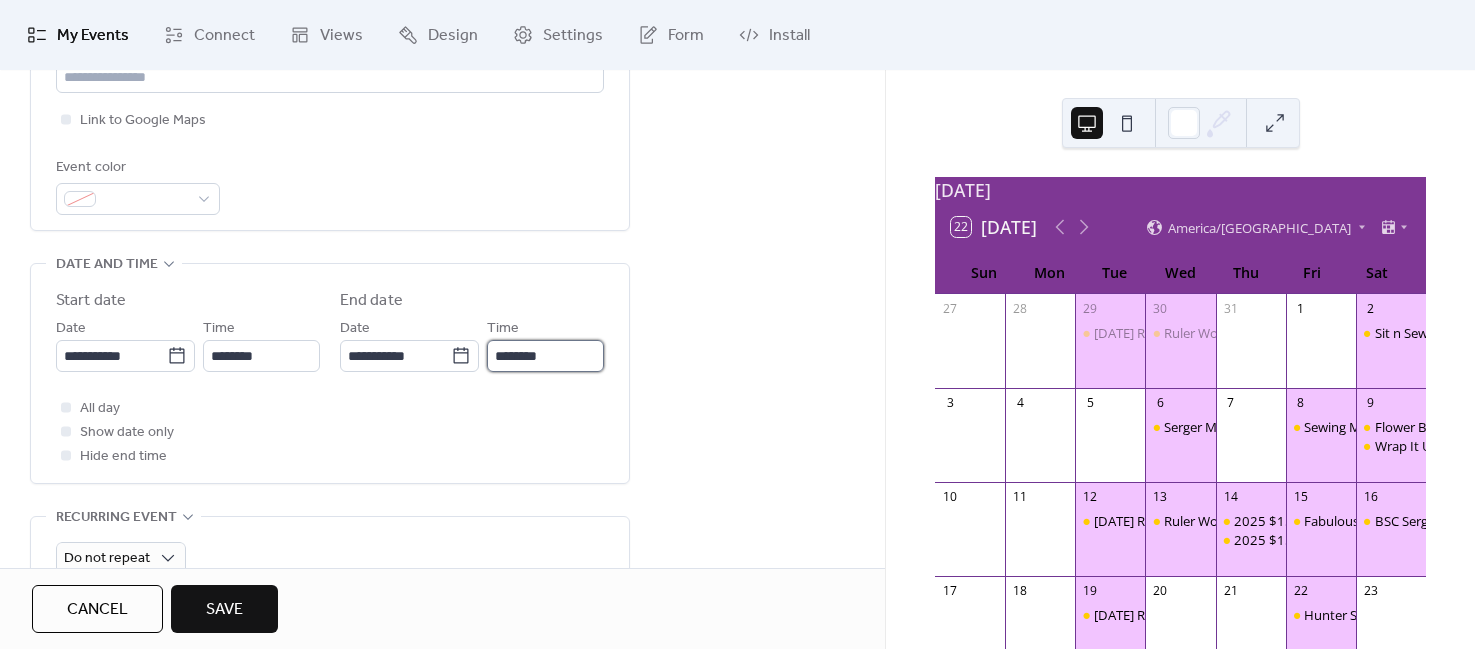 click on "********" at bounding box center (545, 356) 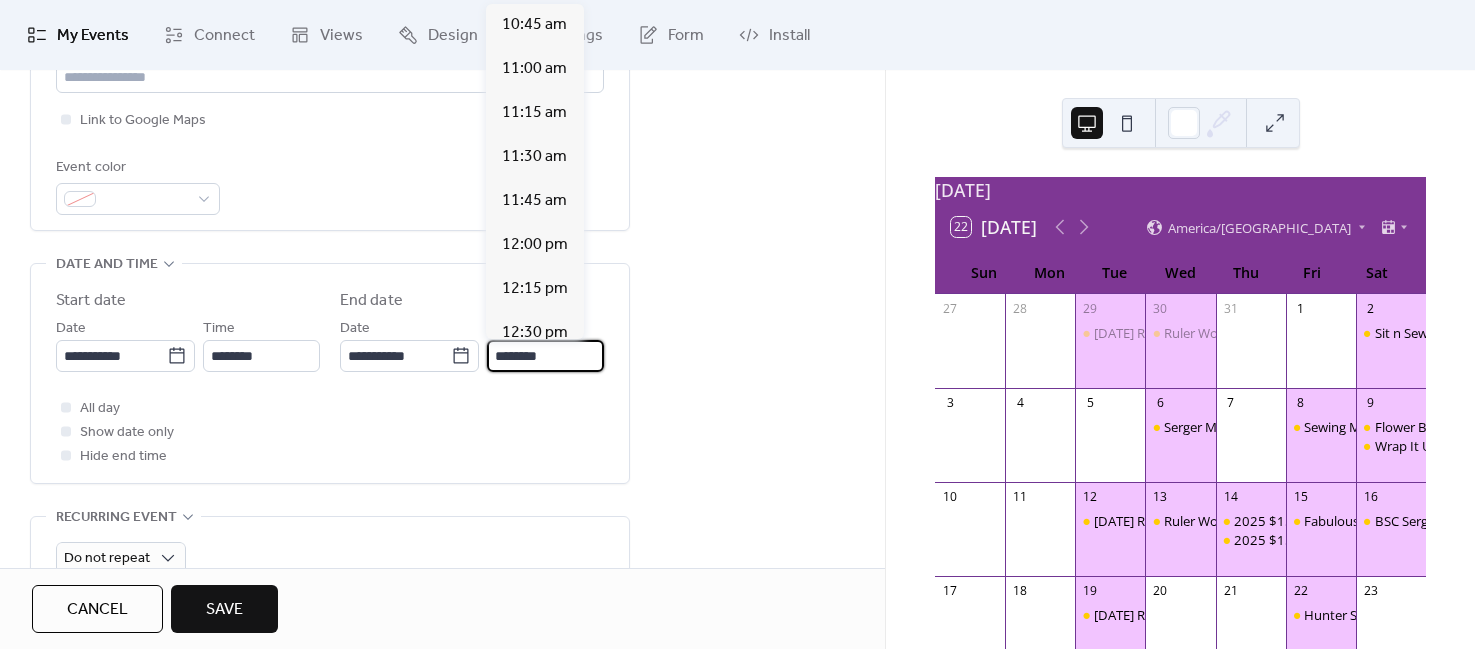 drag, startPoint x: 560, startPoint y: 350, endPoint x: 483, endPoint y: 359, distance: 77.52419 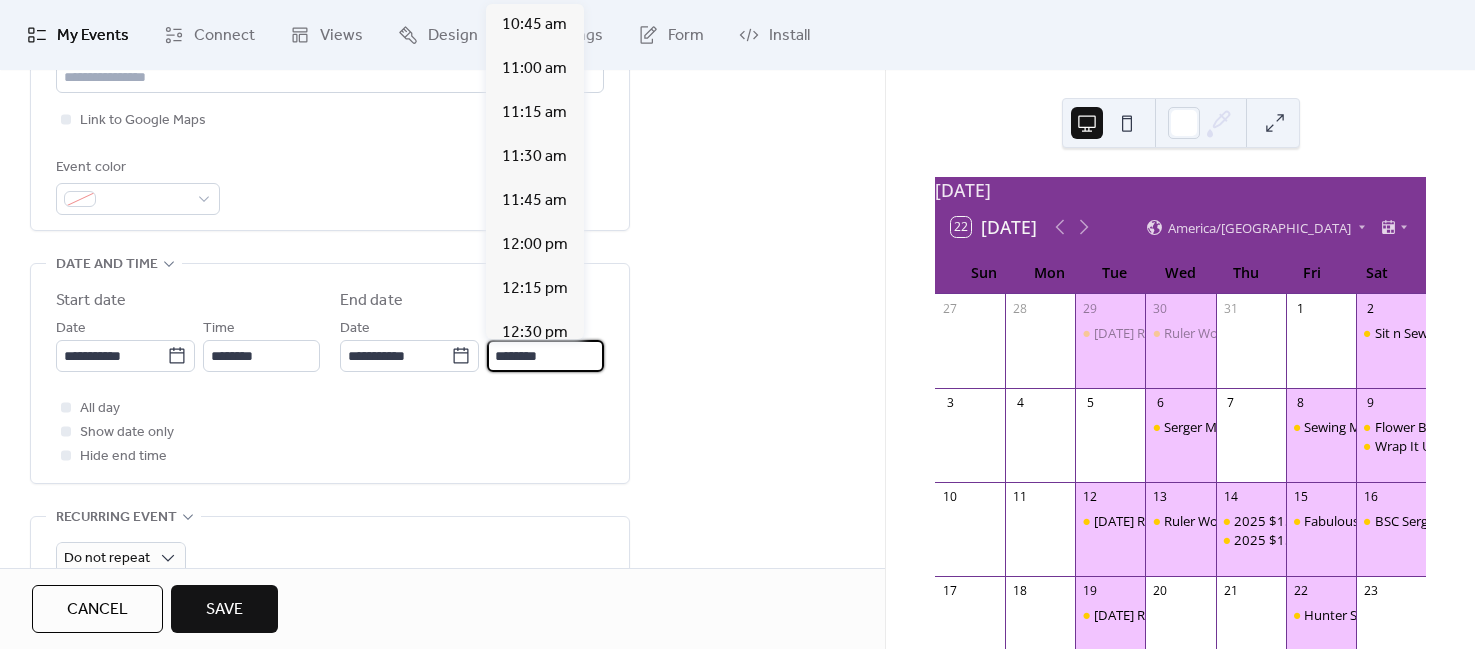 click on "**********" at bounding box center (472, 344) 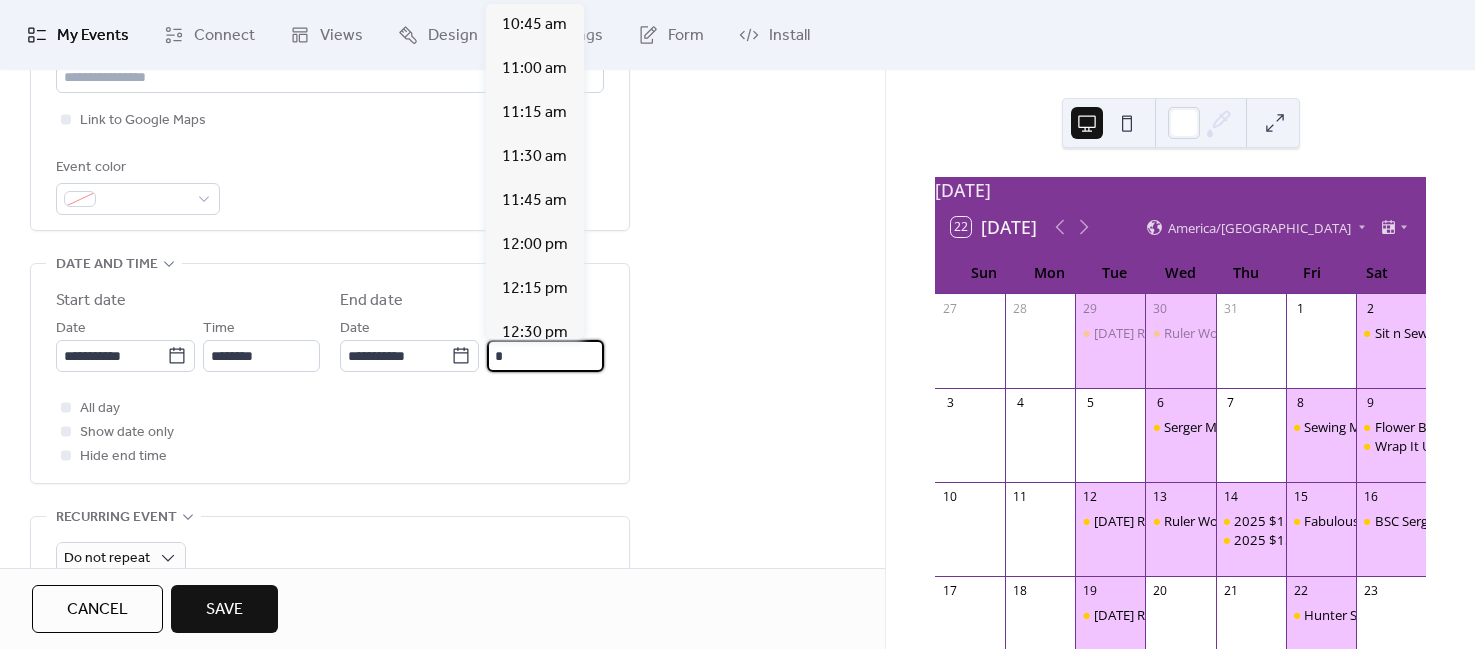 scroll, scrollTop: 933, scrollLeft: 0, axis: vertical 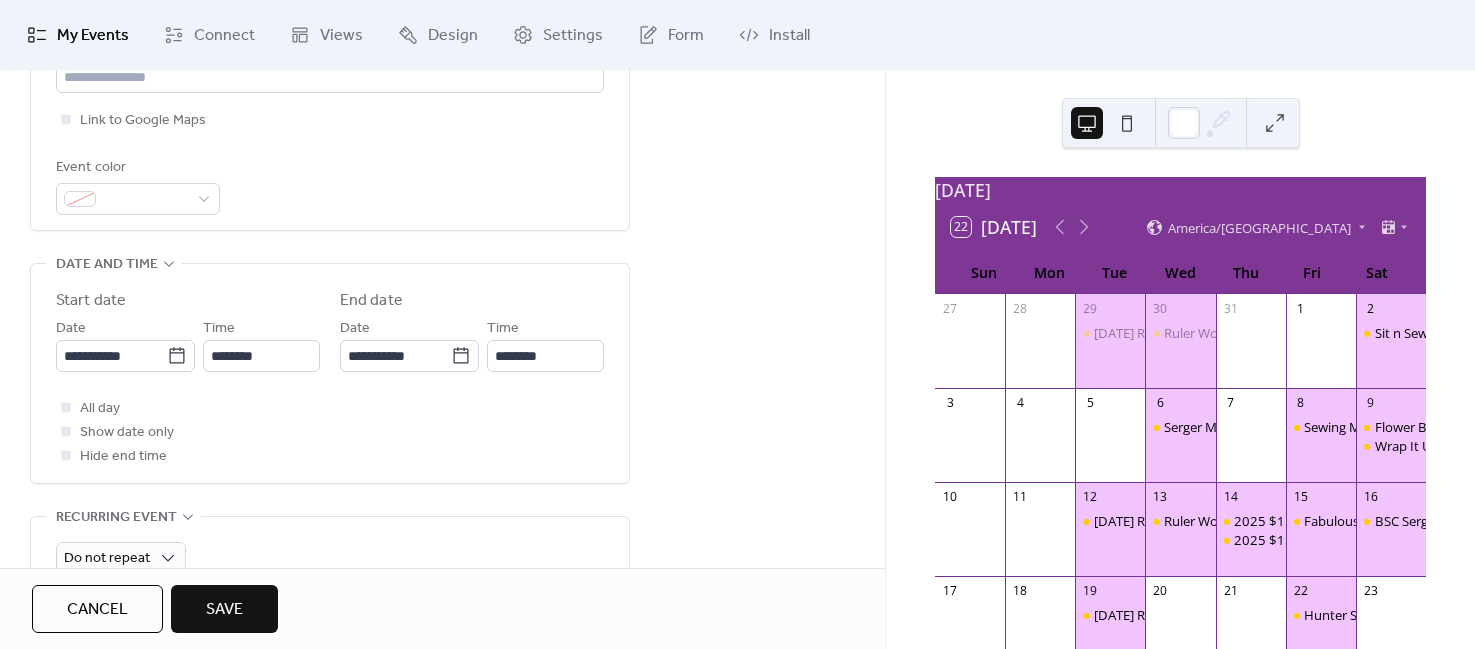 click on "**********" at bounding box center [442, 453] 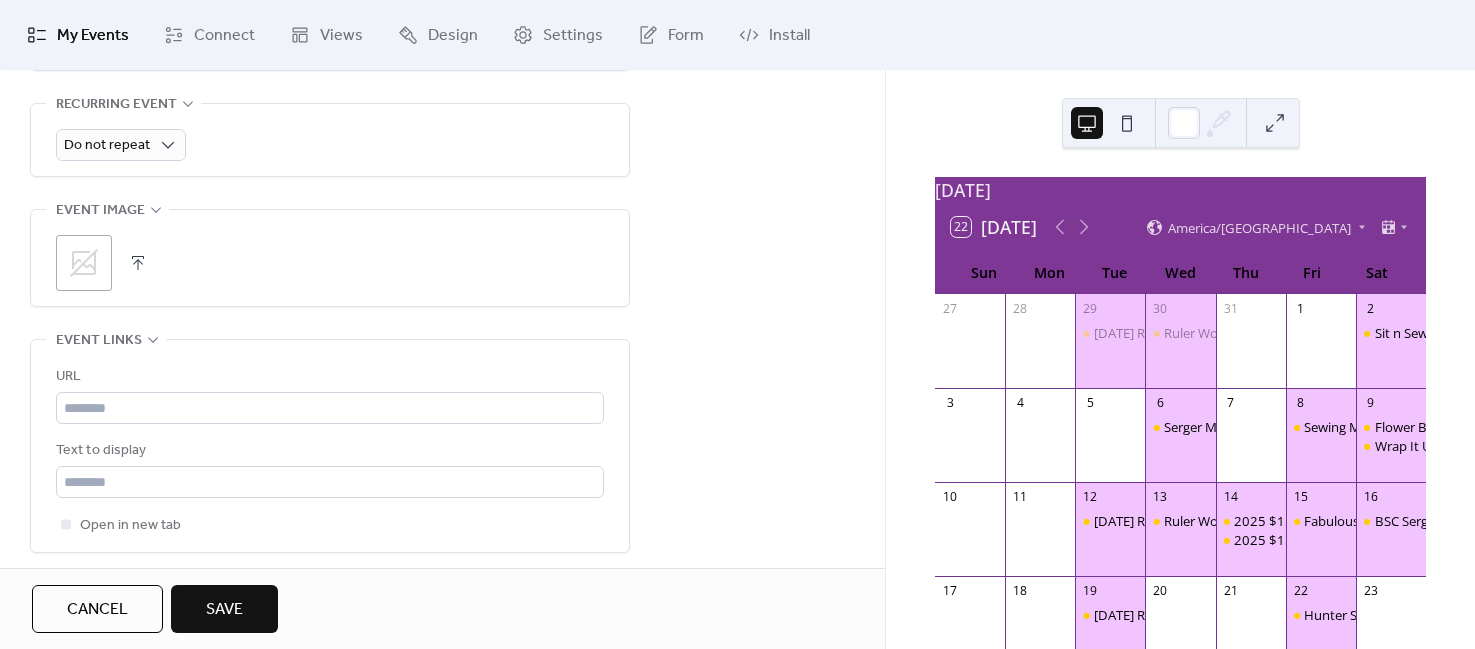 scroll, scrollTop: 1000, scrollLeft: 0, axis: vertical 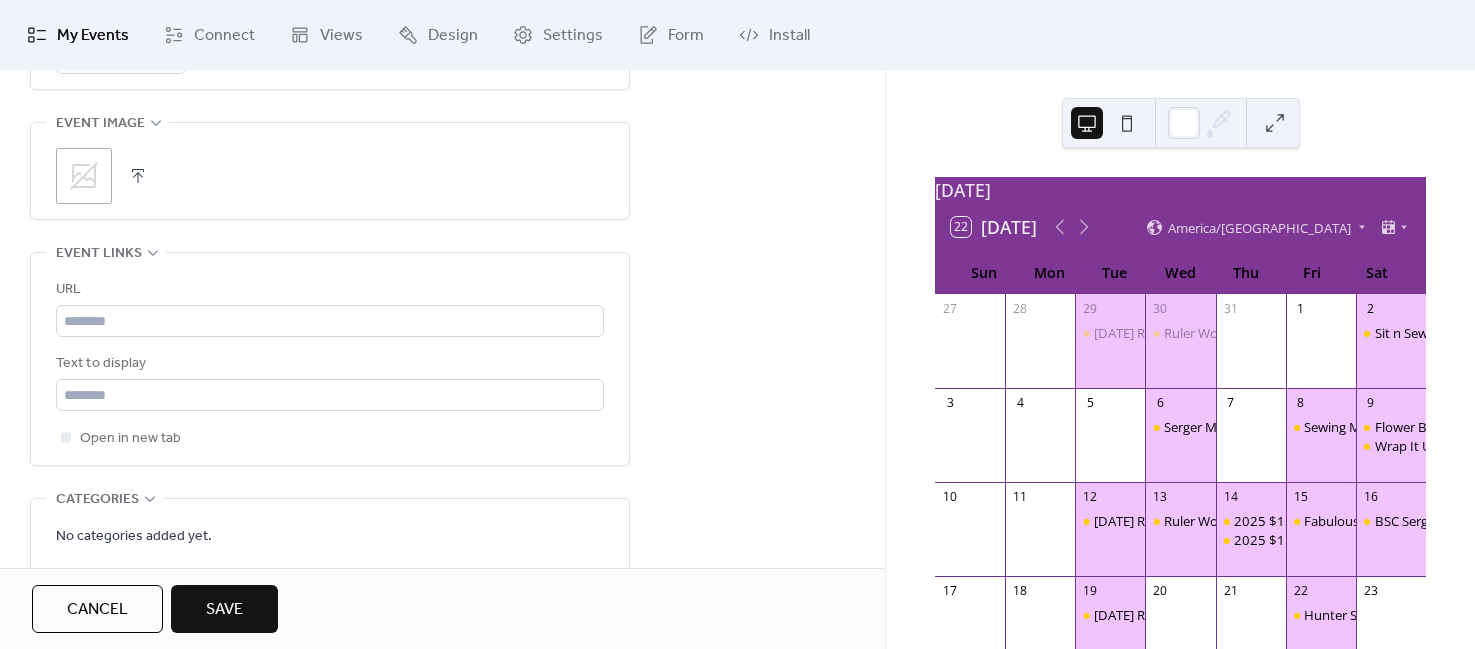 click at bounding box center (138, 176) 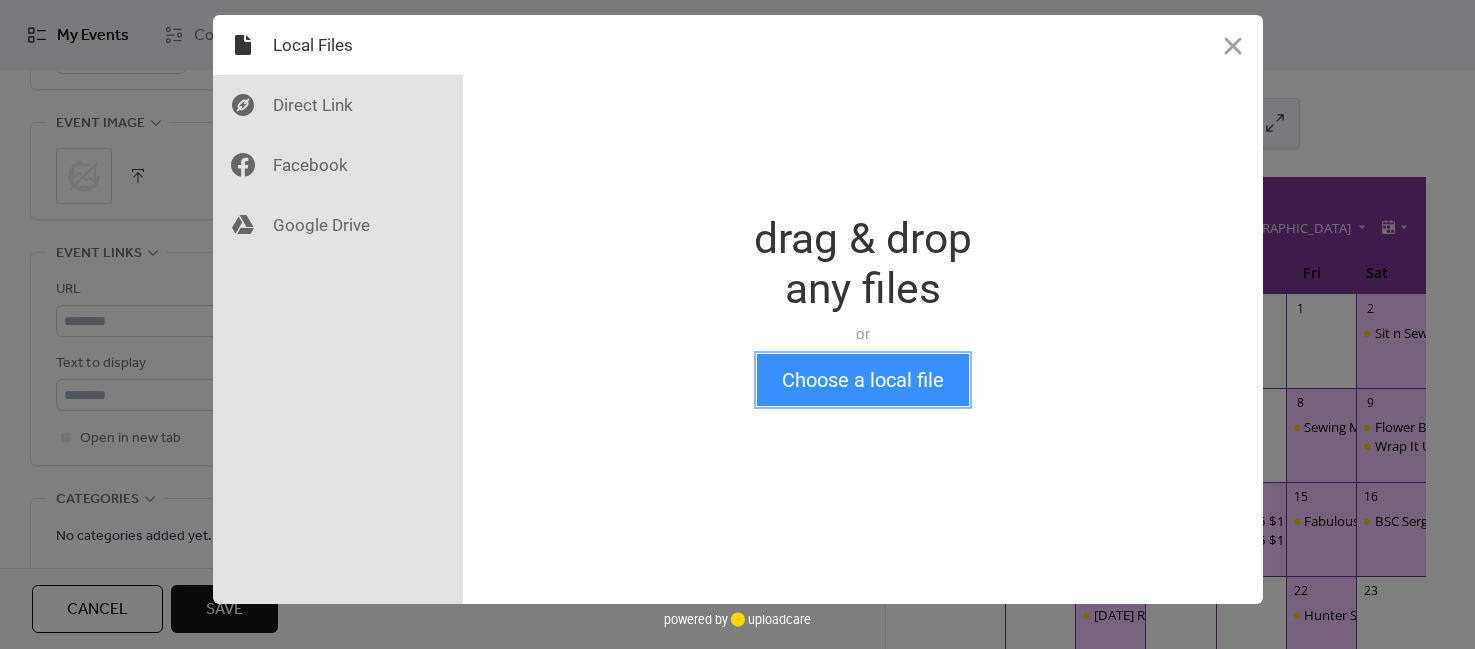 click on "Choose a local file" at bounding box center (863, 380) 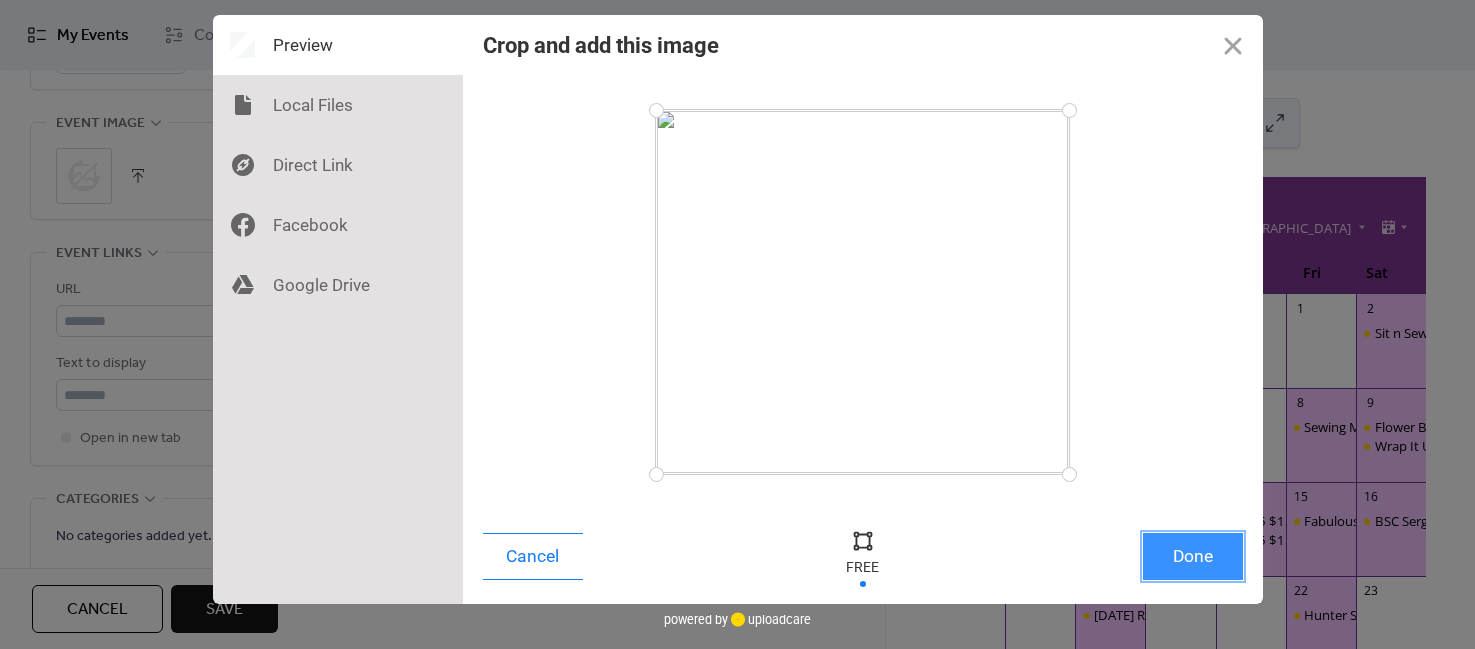 click on "Done" at bounding box center (1193, 556) 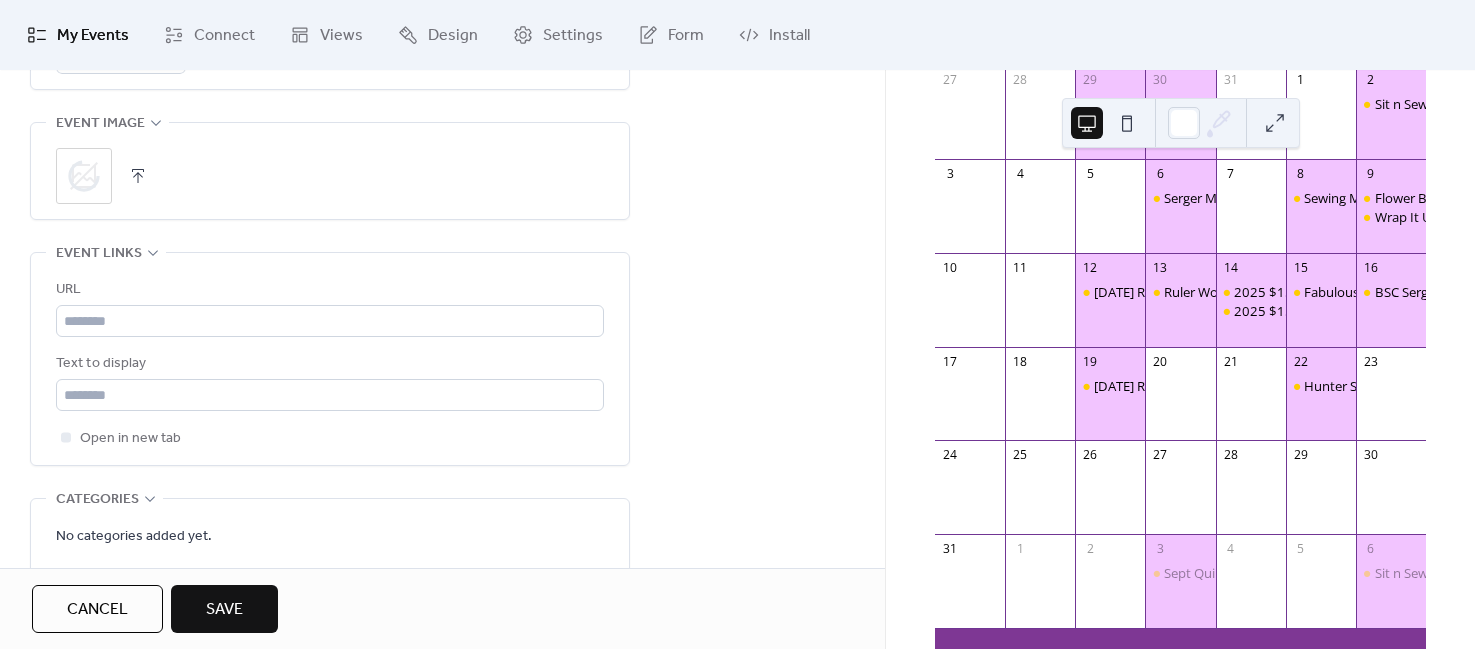 scroll, scrollTop: 250, scrollLeft: 0, axis: vertical 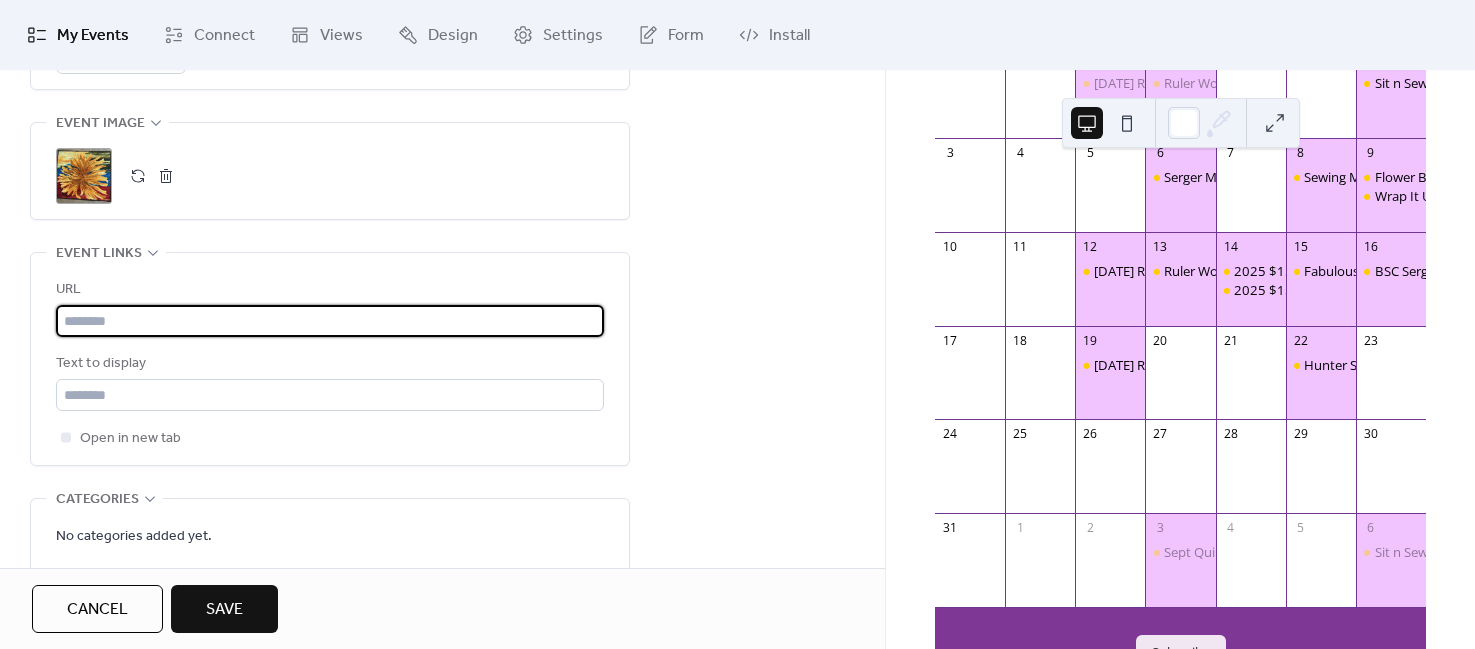 click at bounding box center [330, 321] 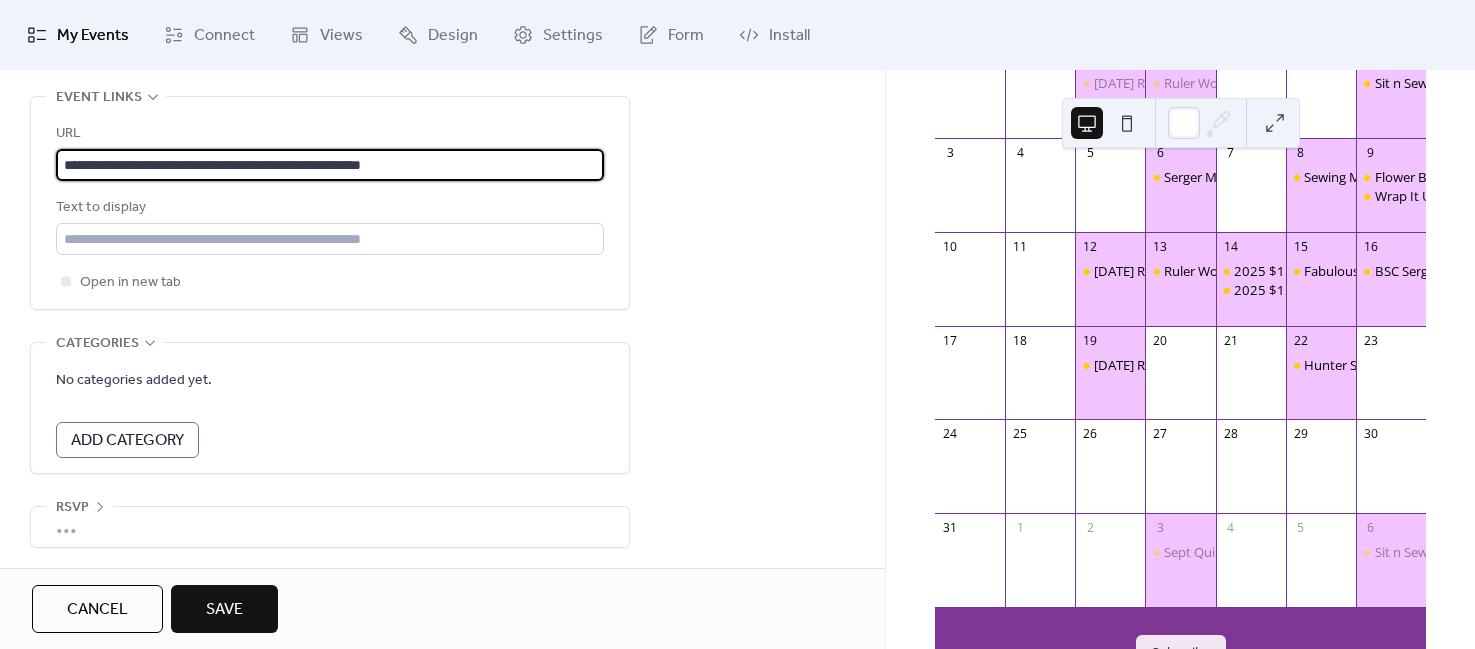 scroll, scrollTop: 1158, scrollLeft: 0, axis: vertical 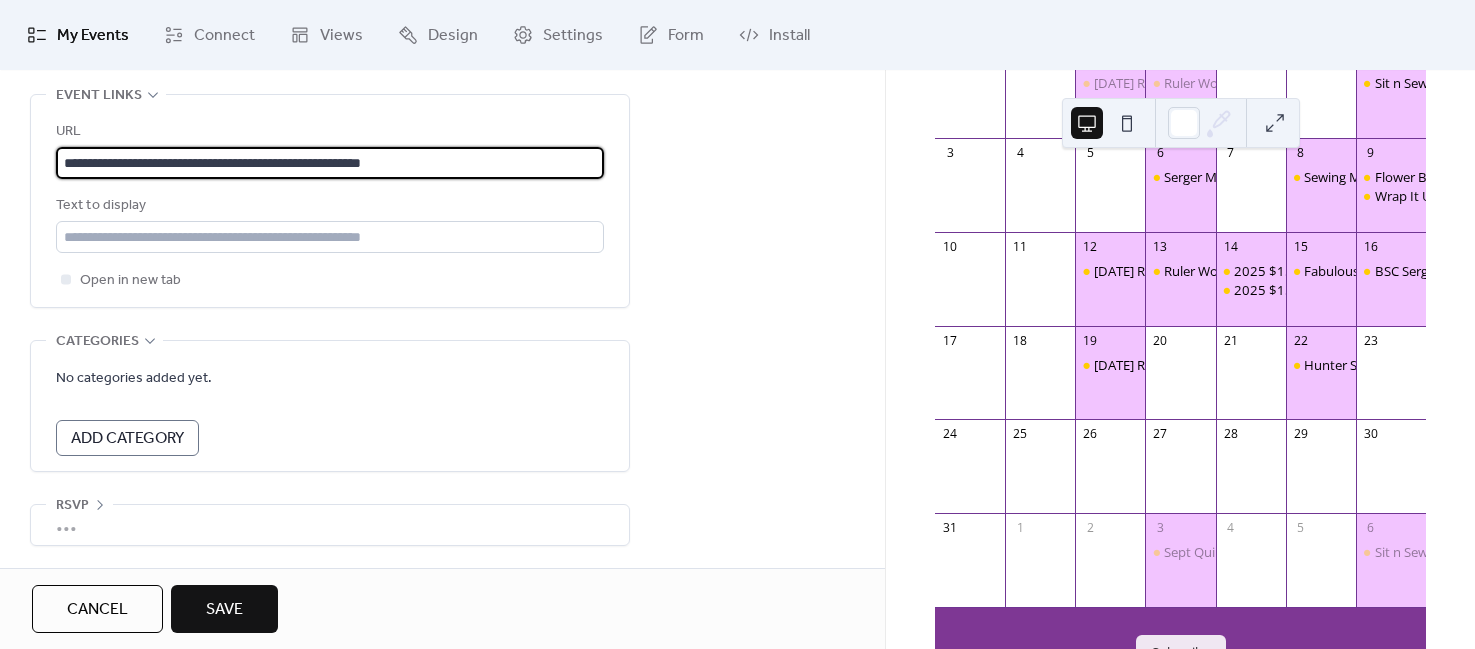 type on "**********" 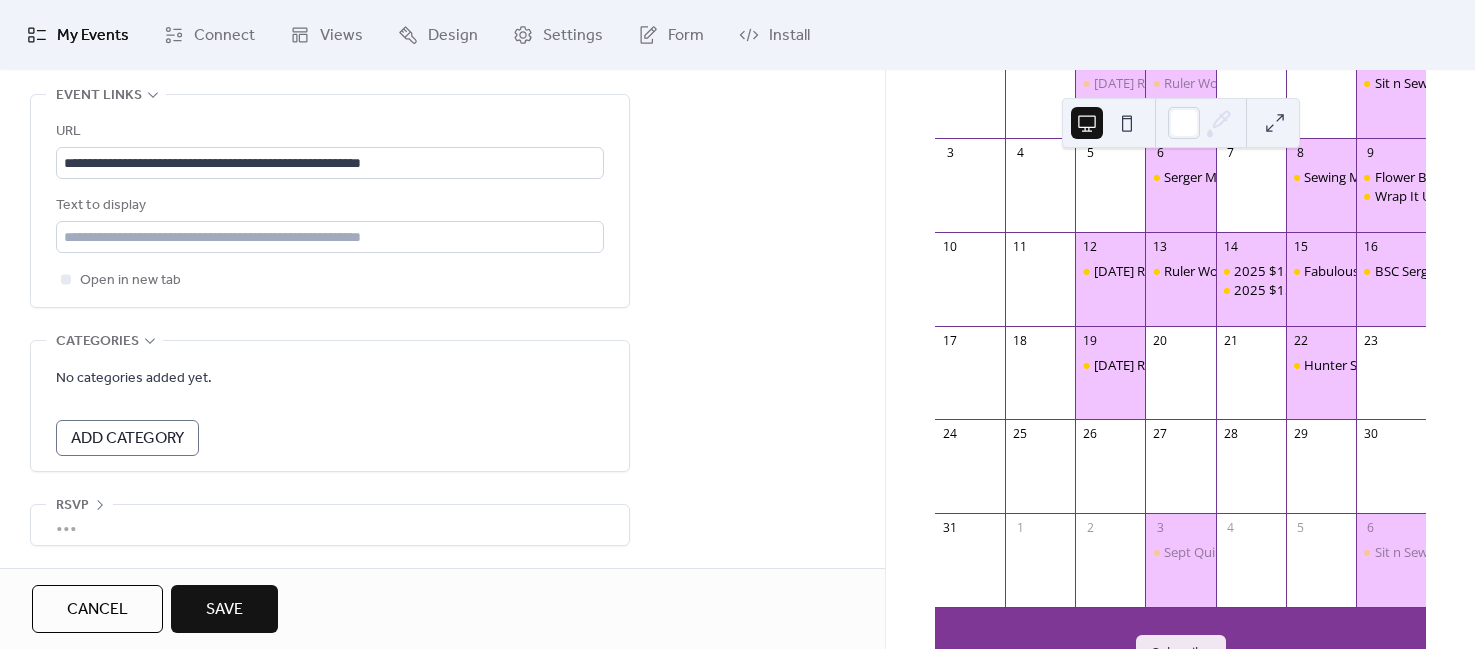 click on "Save" at bounding box center (224, 610) 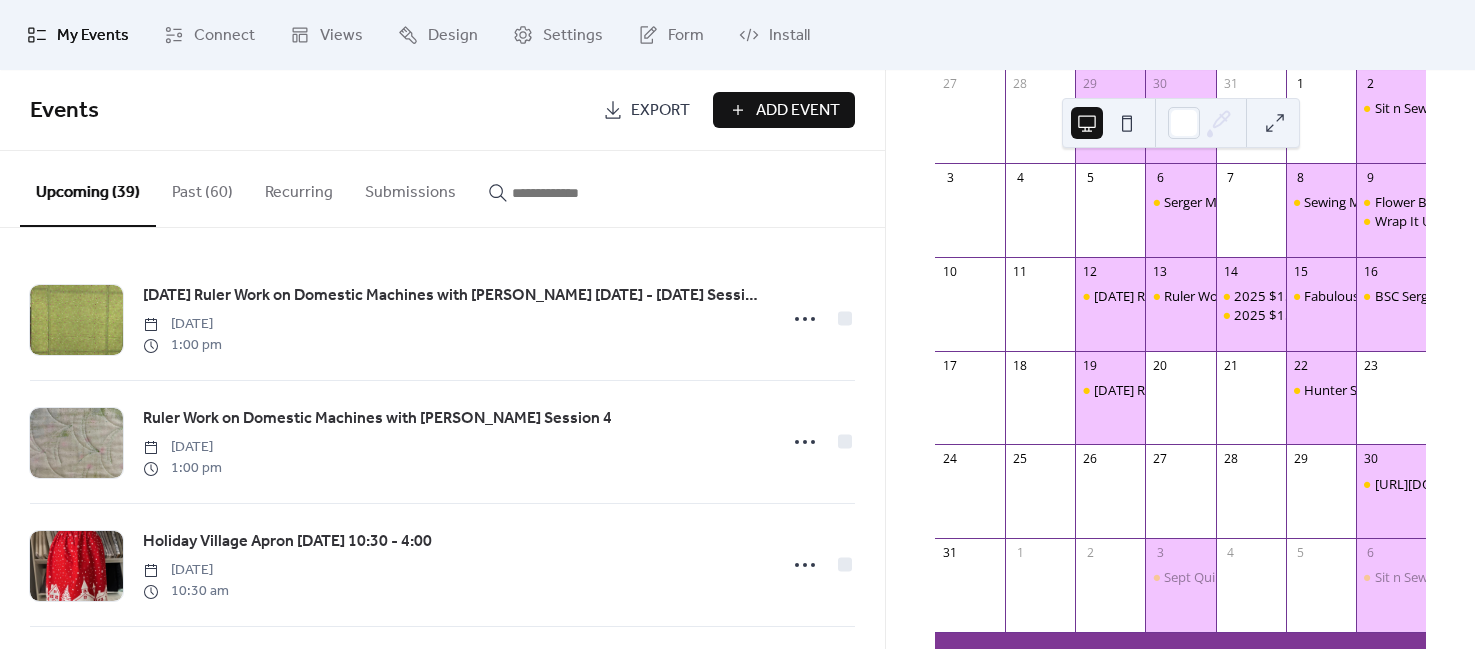 scroll, scrollTop: 328, scrollLeft: 0, axis: vertical 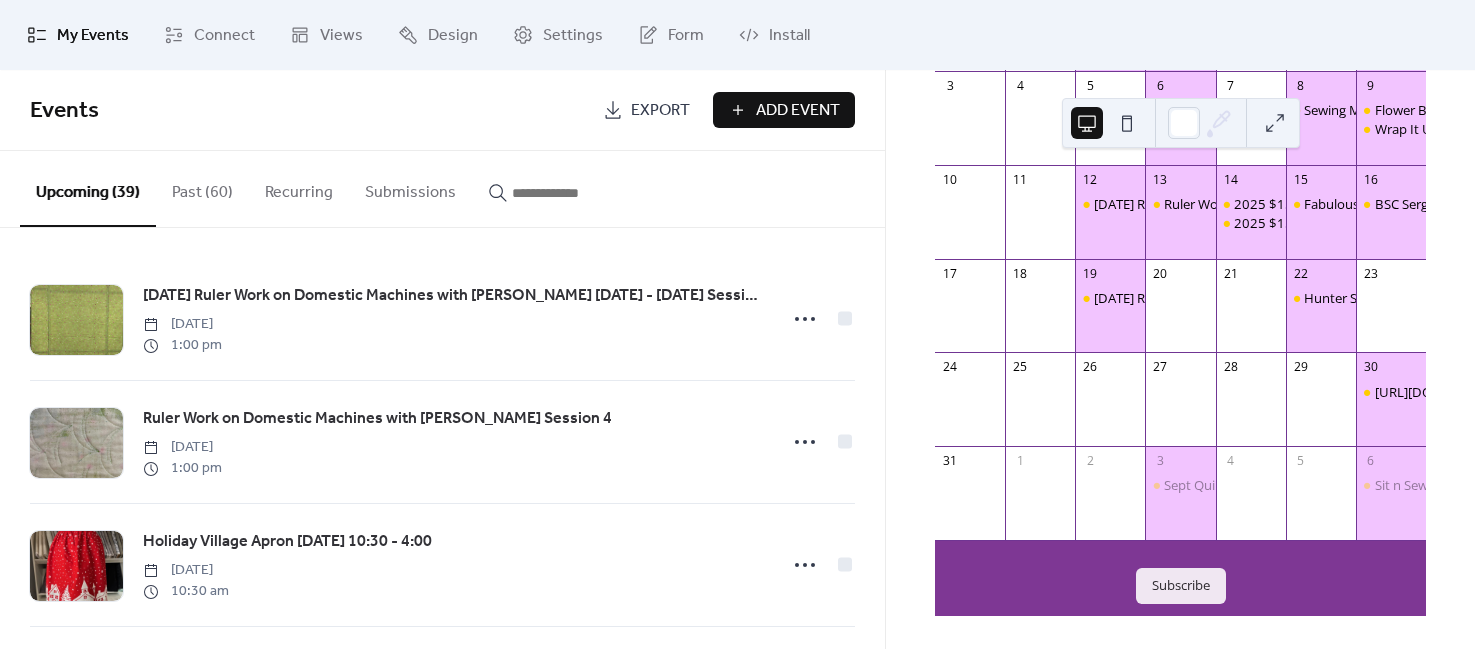 click on "[URL][DOMAIN_NAME]" at bounding box center [1391, 411] 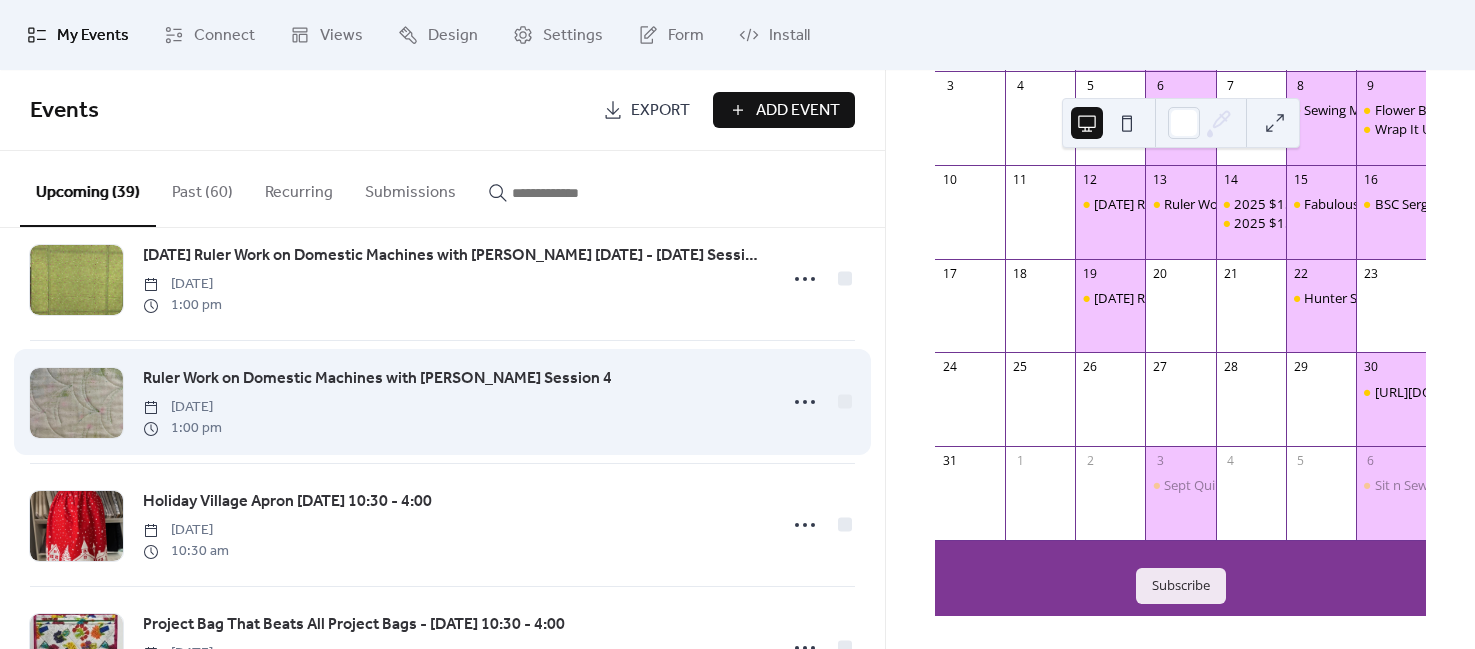 scroll, scrollTop: 0, scrollLeft: 0, axis: both 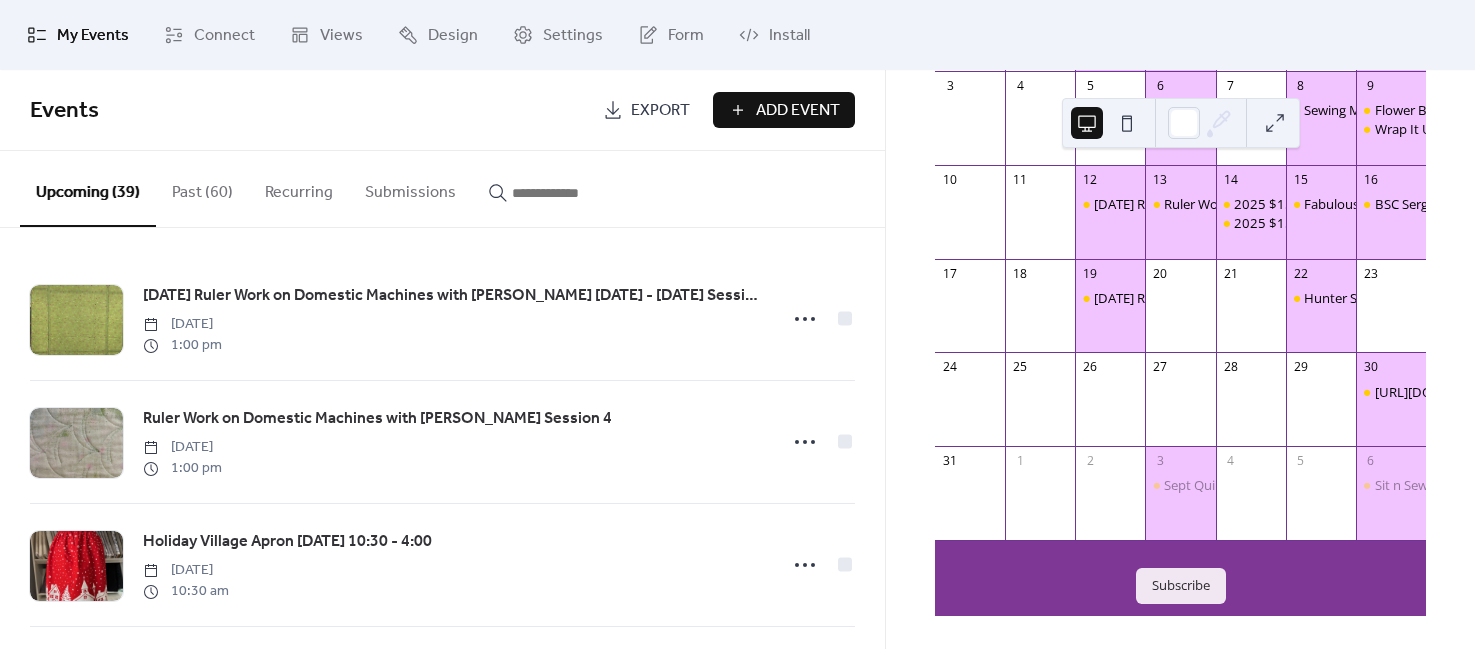 click at bounding box center [560, 193] 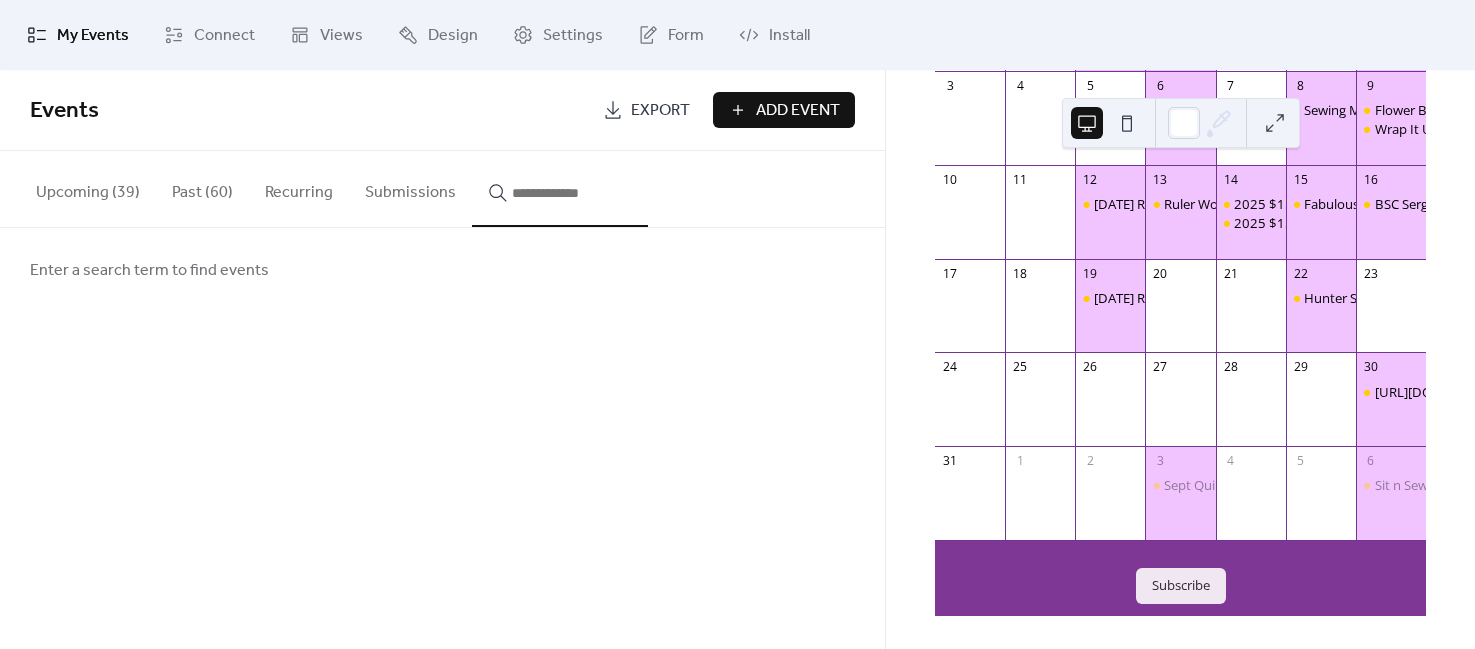 type 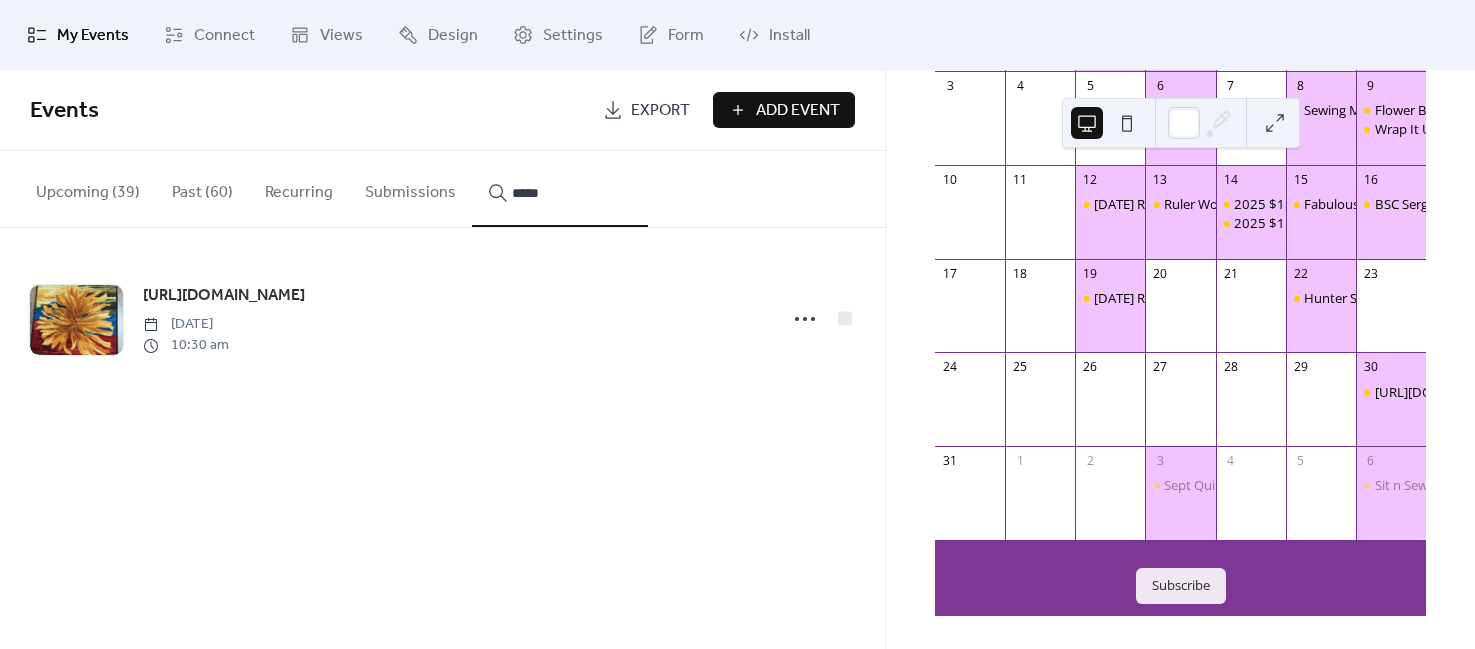 click on "****" at bounding box center [560, 189] 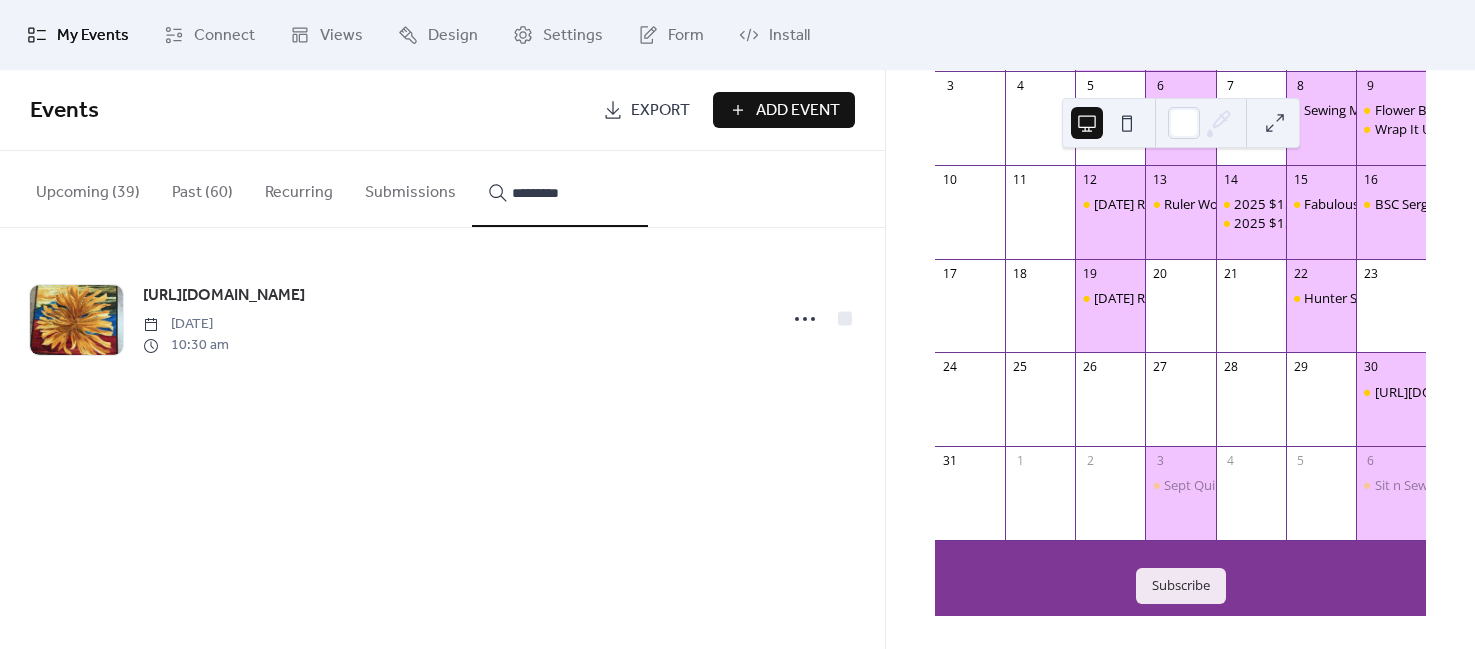 type on "*********" 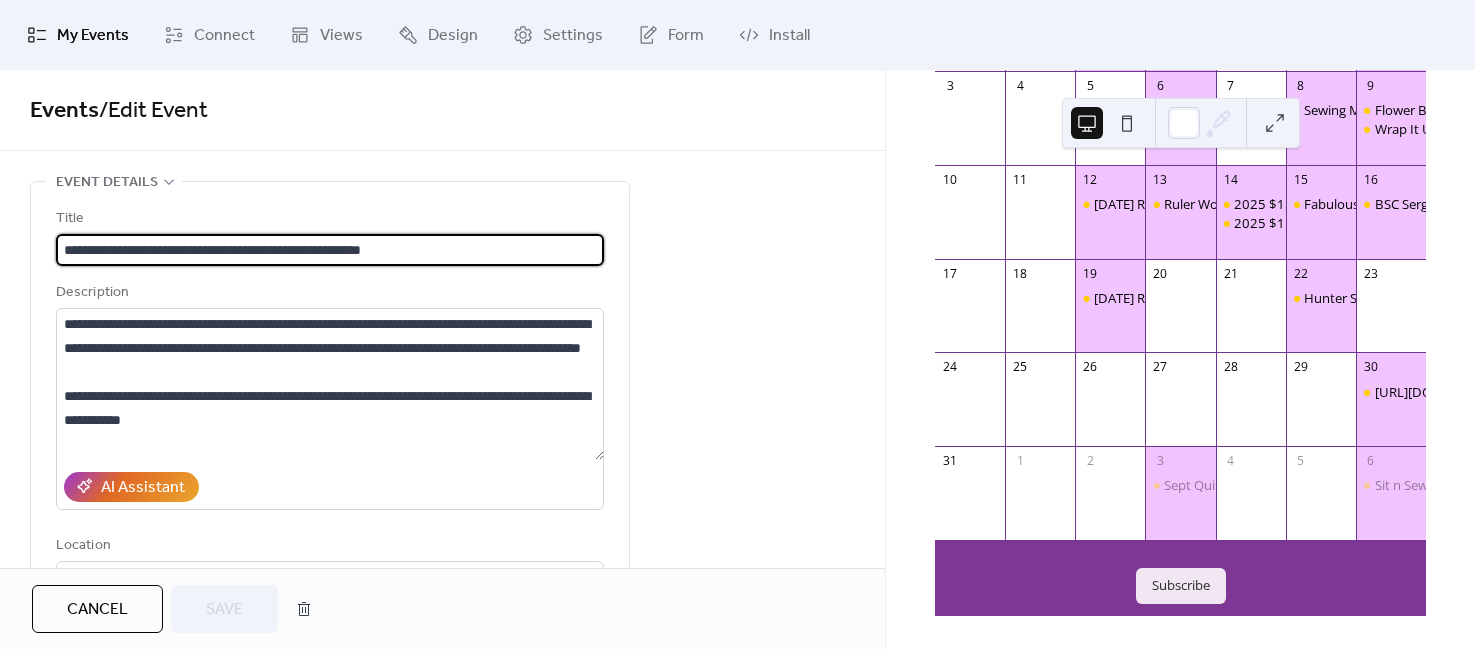 drag, startPoint x: 493, startPoint y: 241, endPoint x: 36, endPoint y: 234, distance: 457.05362 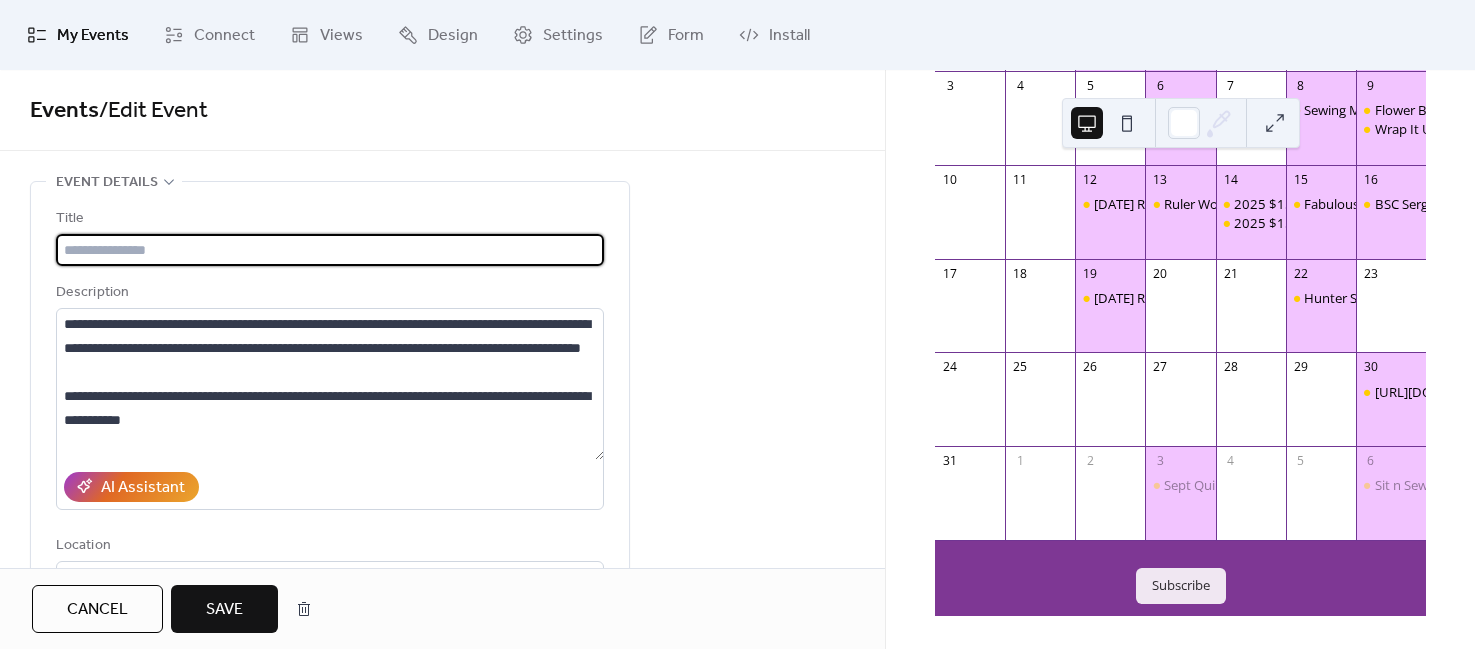 click at bounding box center (330, 250) 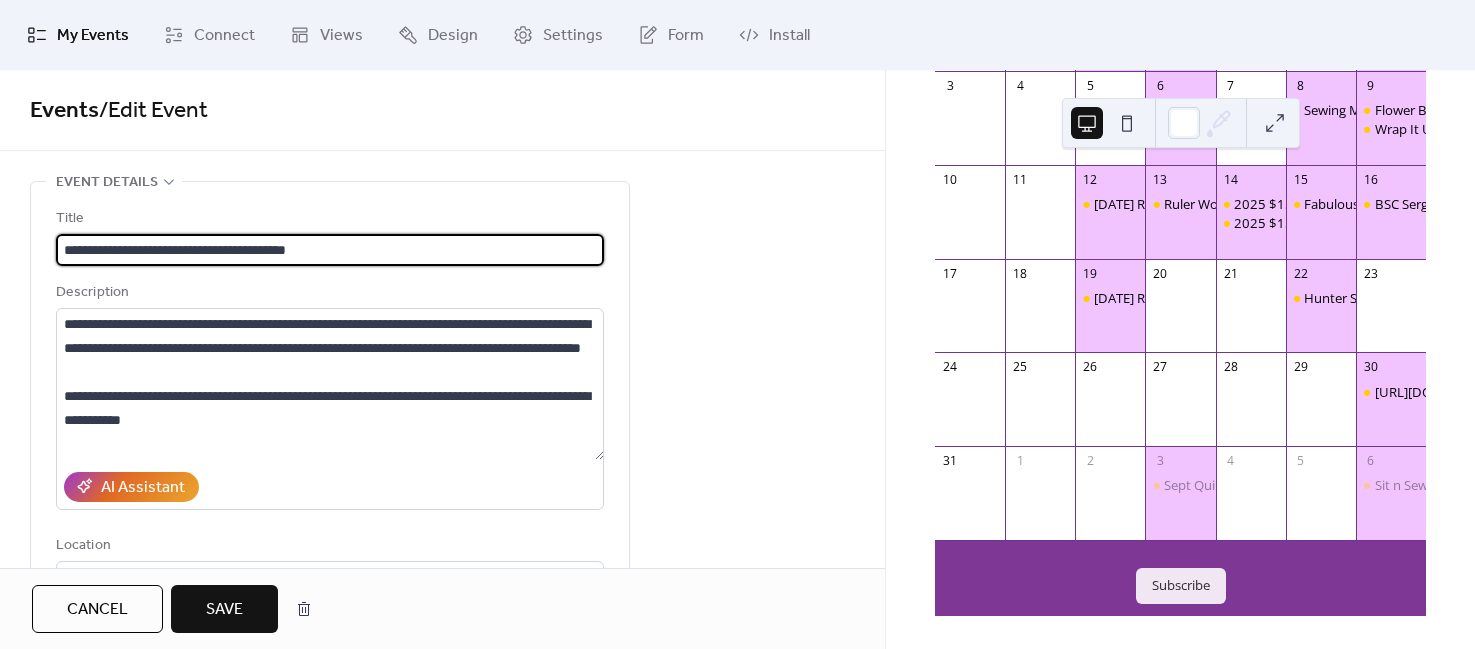 type on "**********" 